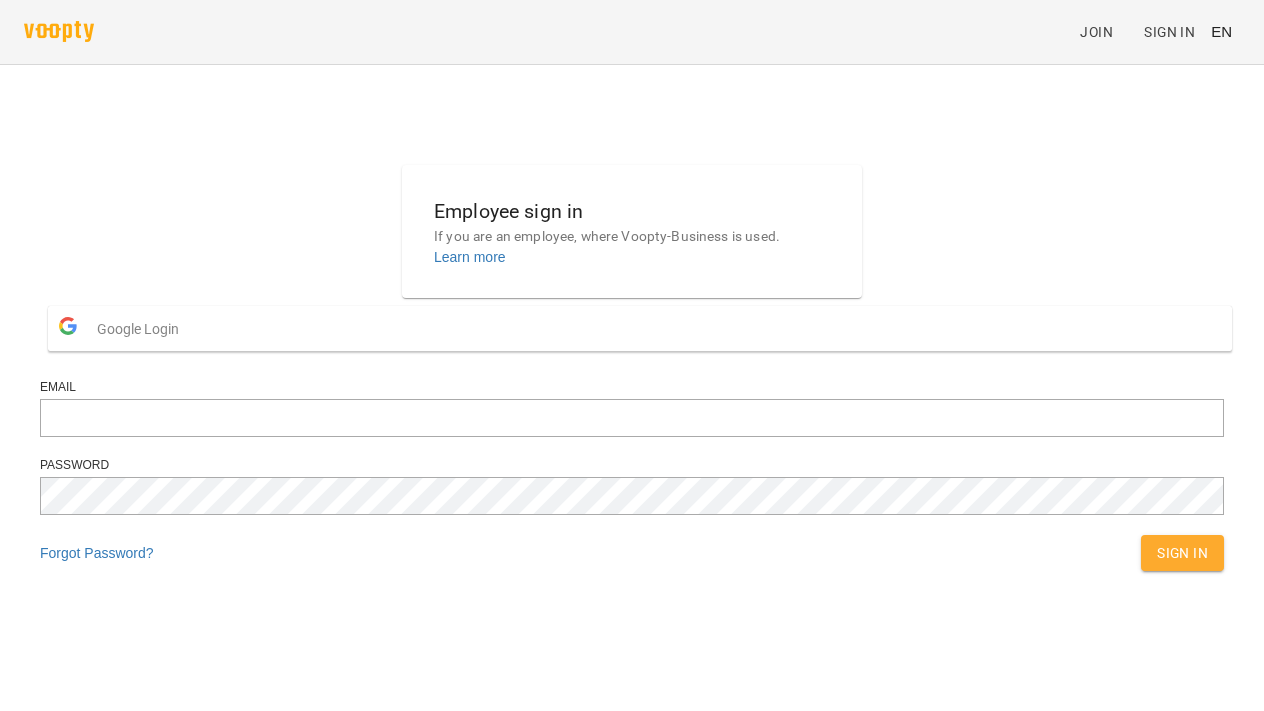 scroll, scrollTop: 0, scrollLeft: 0, axis: both 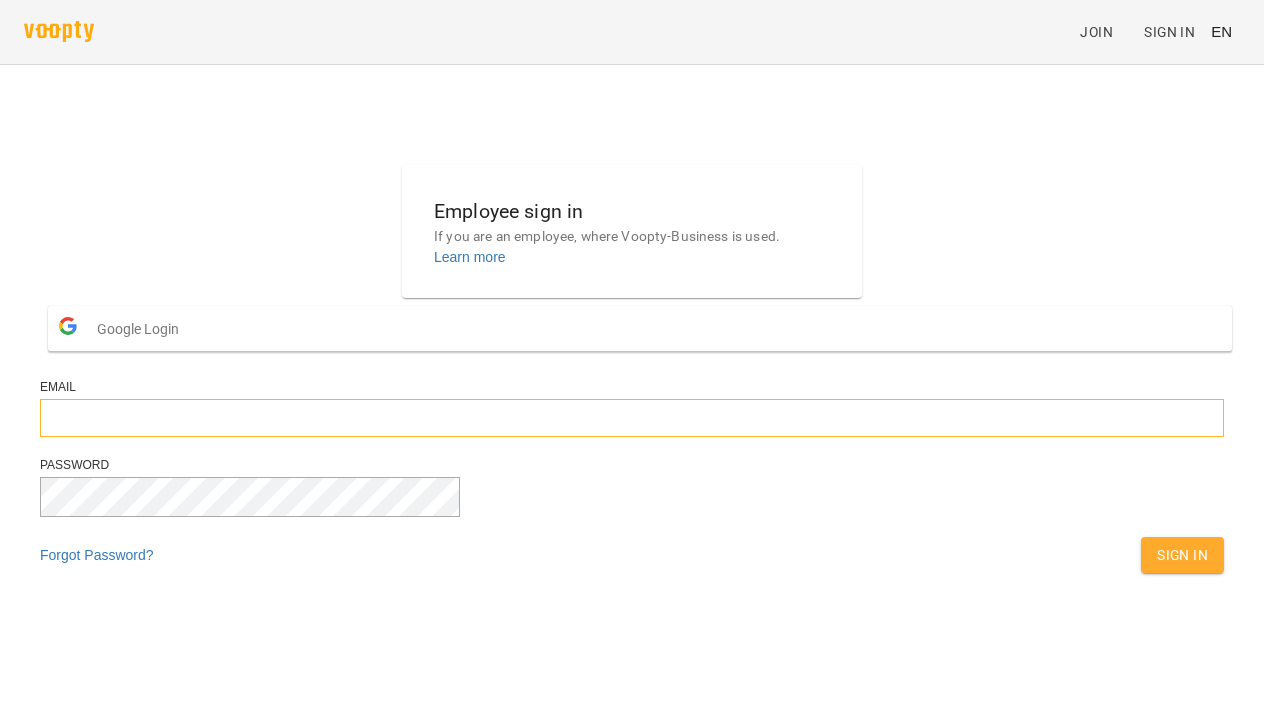 type on "**********" 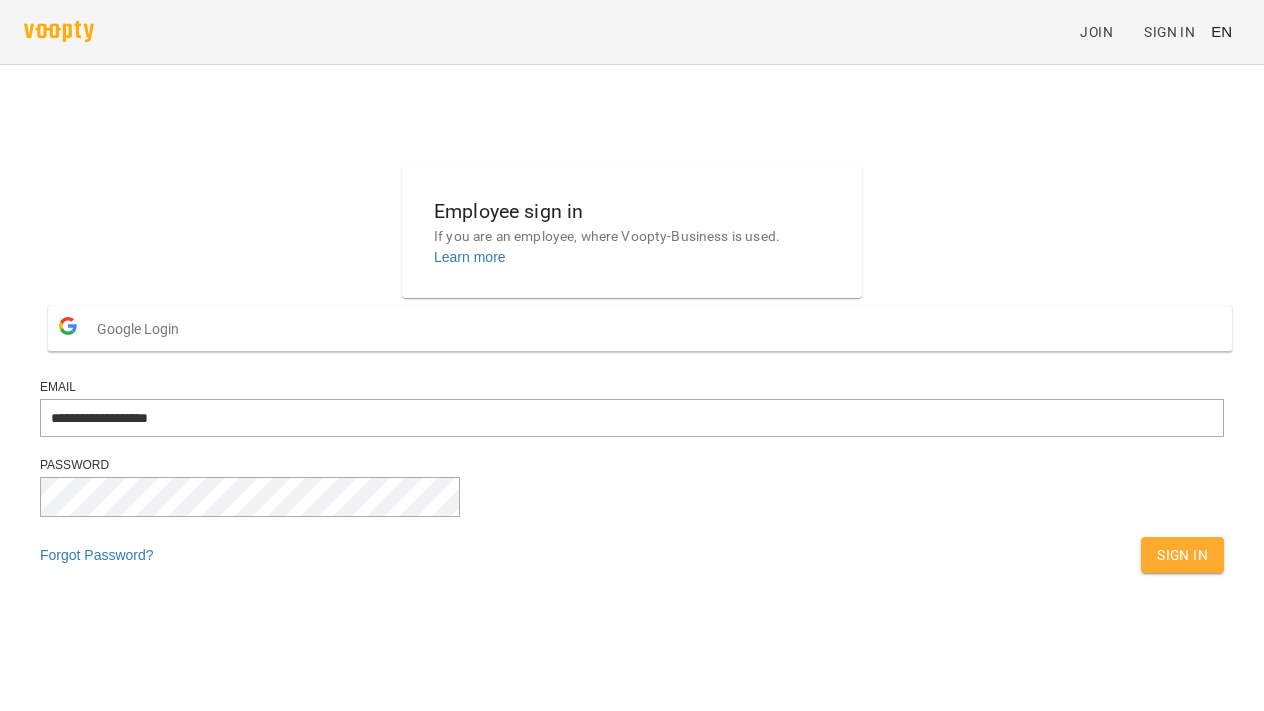 click on "Sign In" at bounding box center (1182, 555) 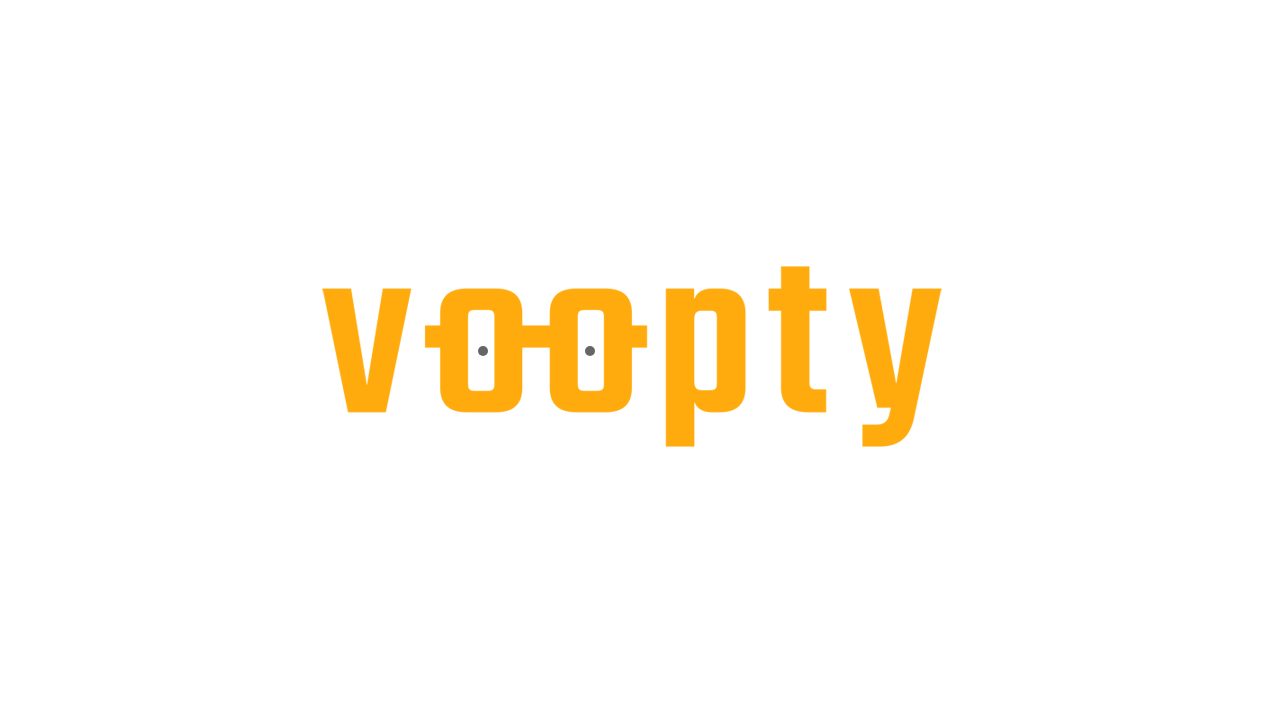 scroll, scrollTop: 0, scrollLeft: 0, axis: both 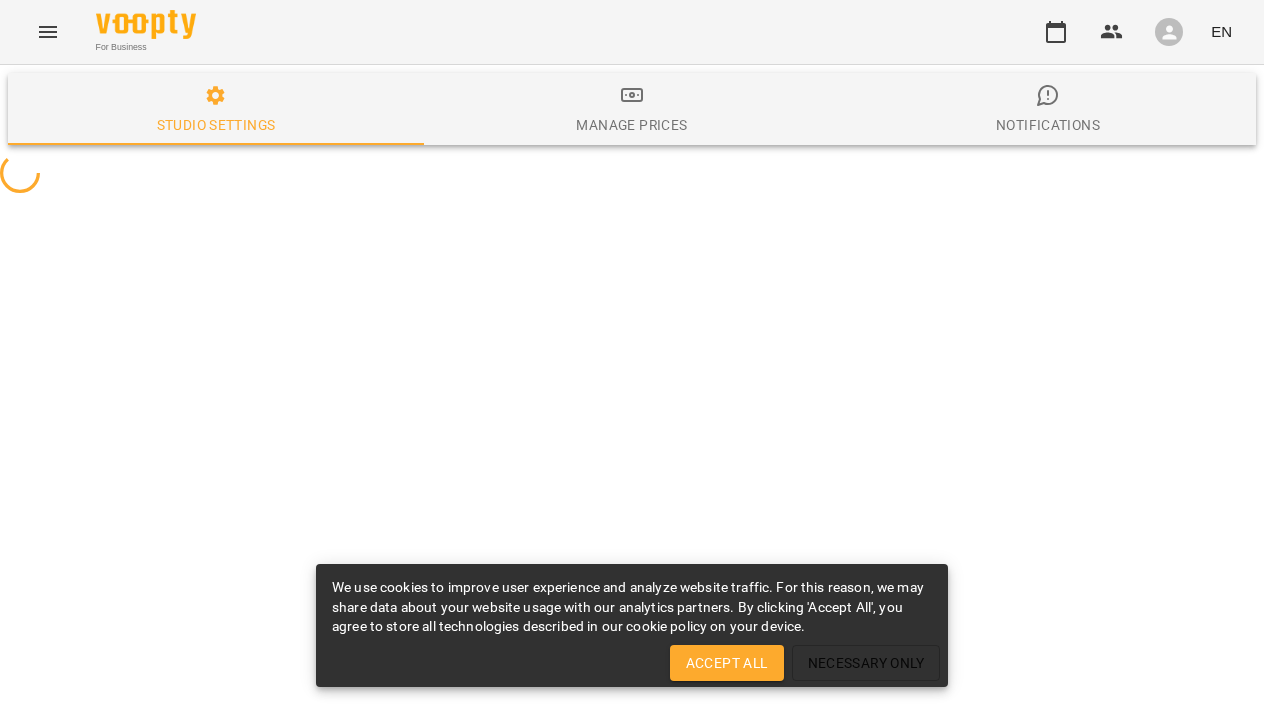 select on "**" 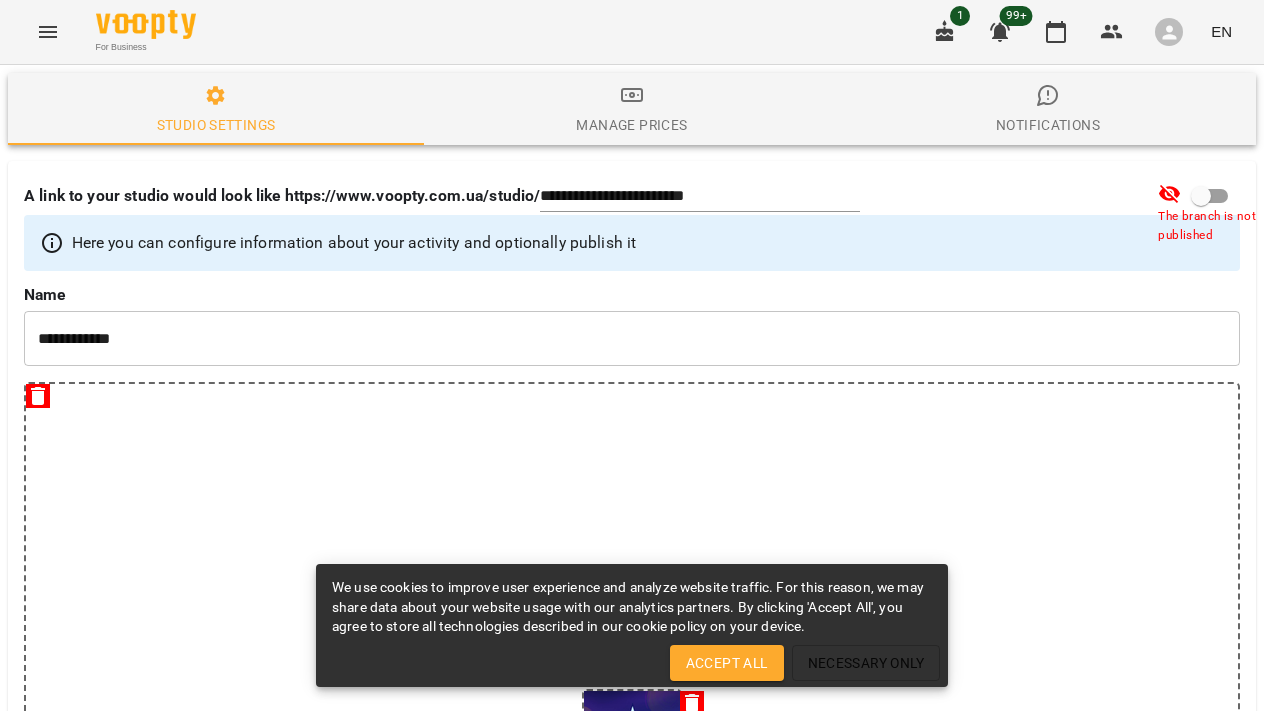 click on "Accept All" at bounding box center [727, 663] 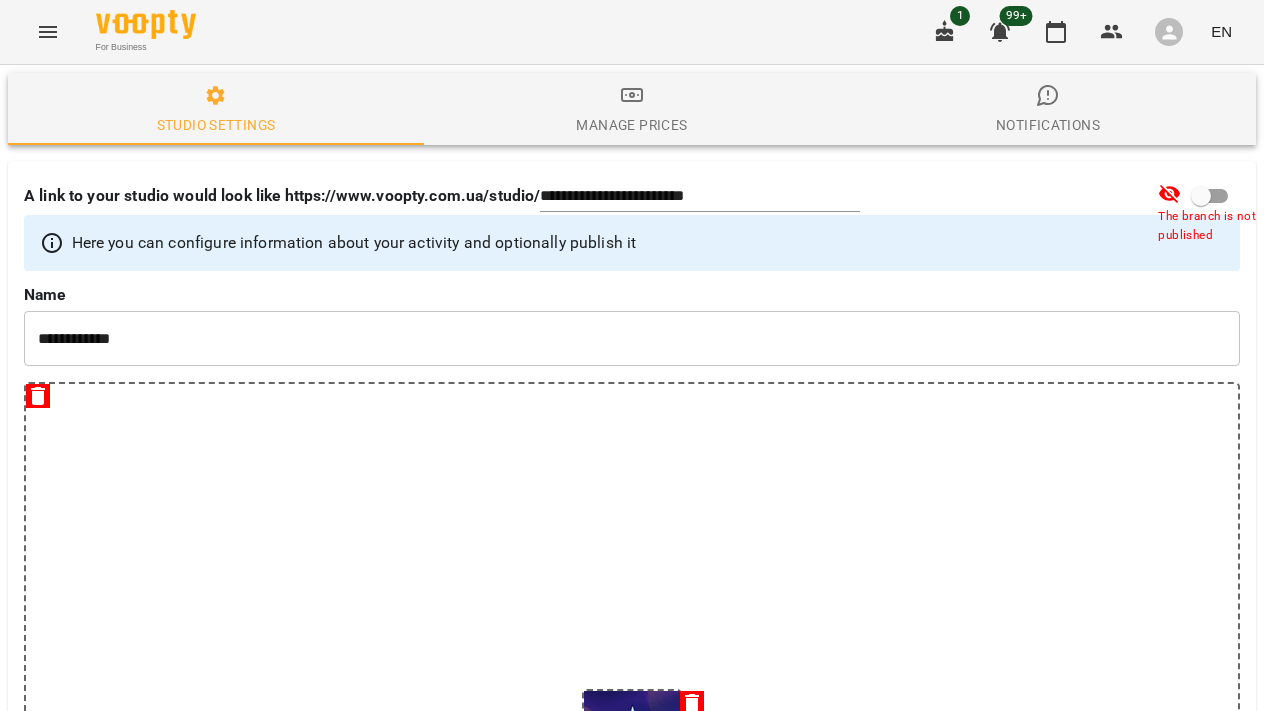 scroll, scrollTop: 272, scrollLeft: 0, axis: vertical 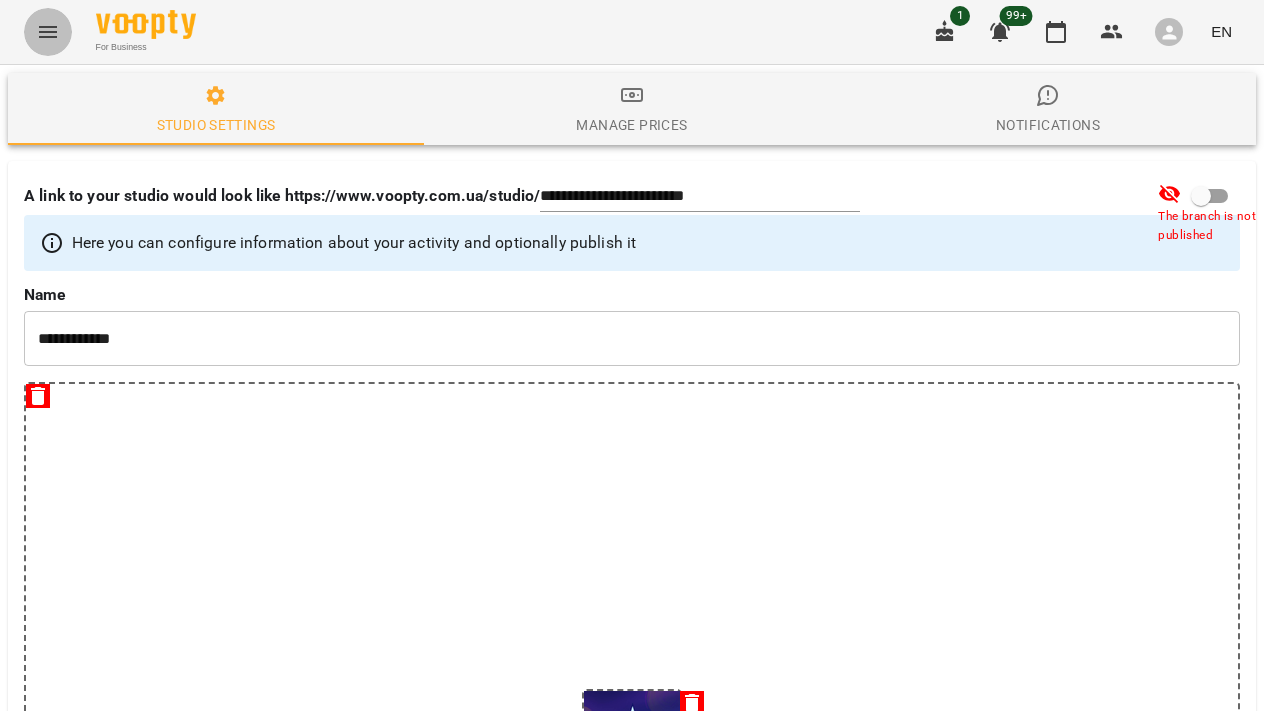click 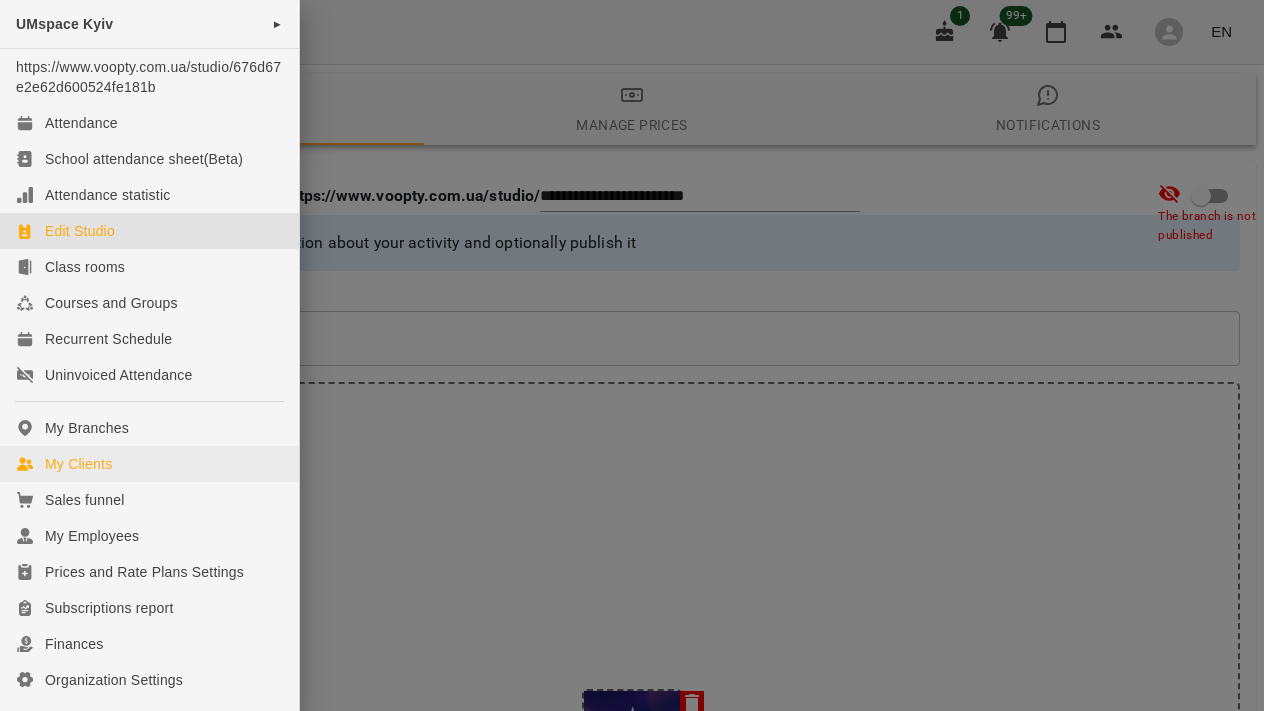 click on "My Clients" at bounding box center [149, 464] 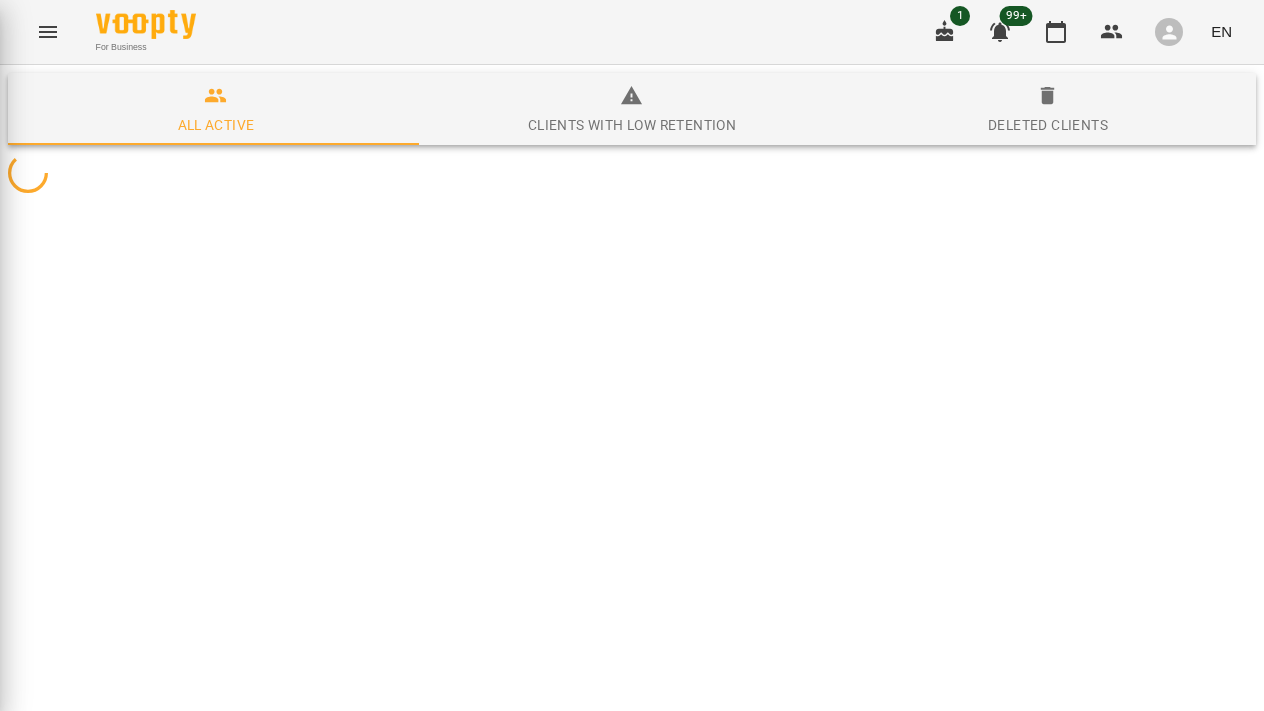 scroll, scrollTop: 0, scrollLeft: 0, axis: both 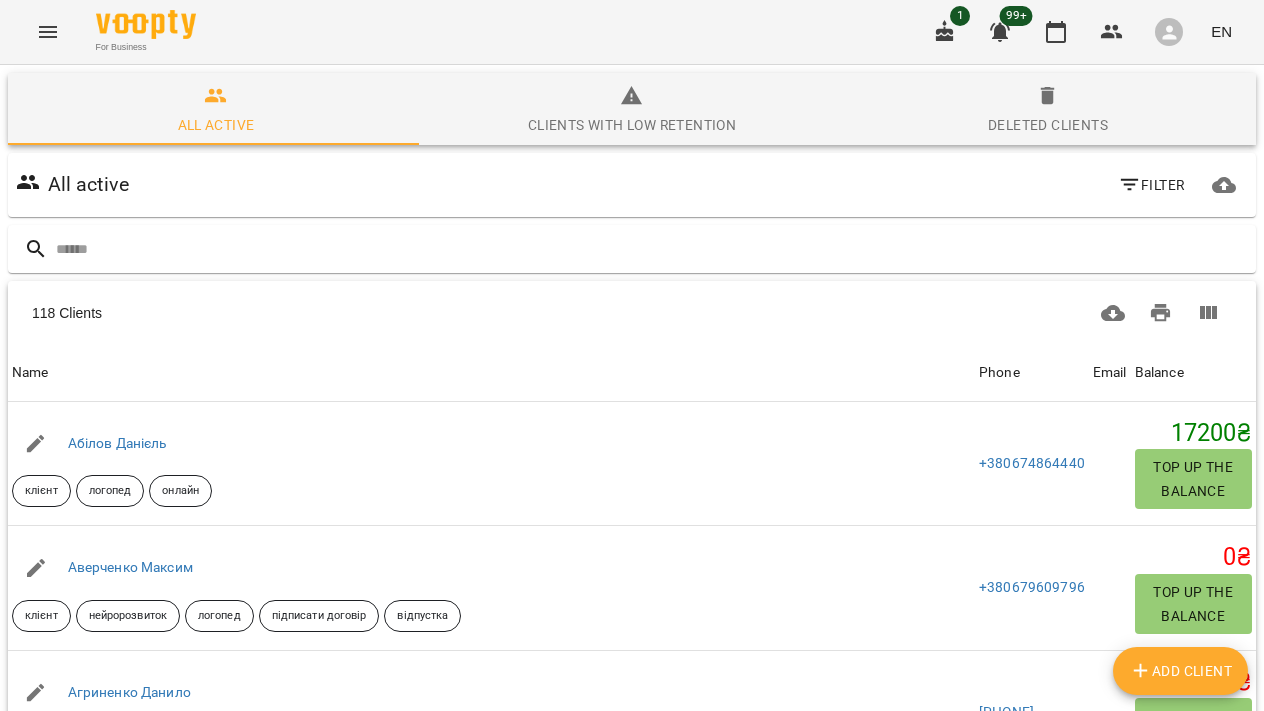click 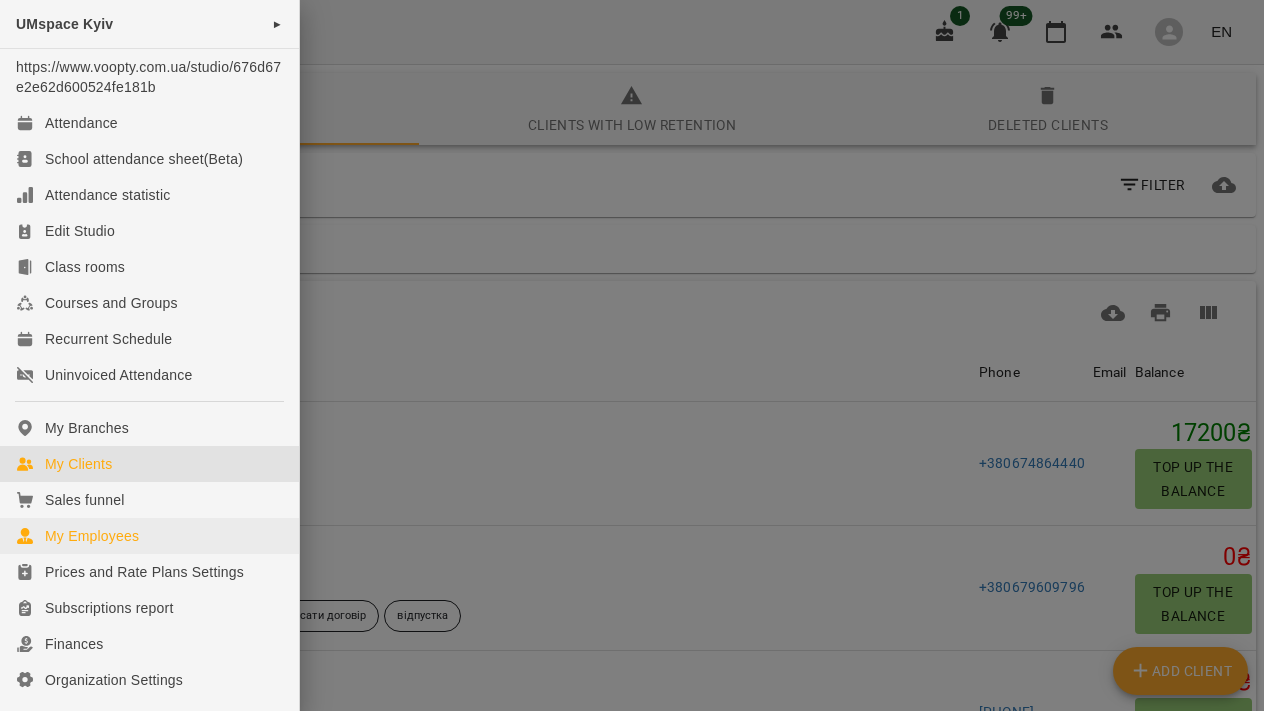 click on "My Employees" 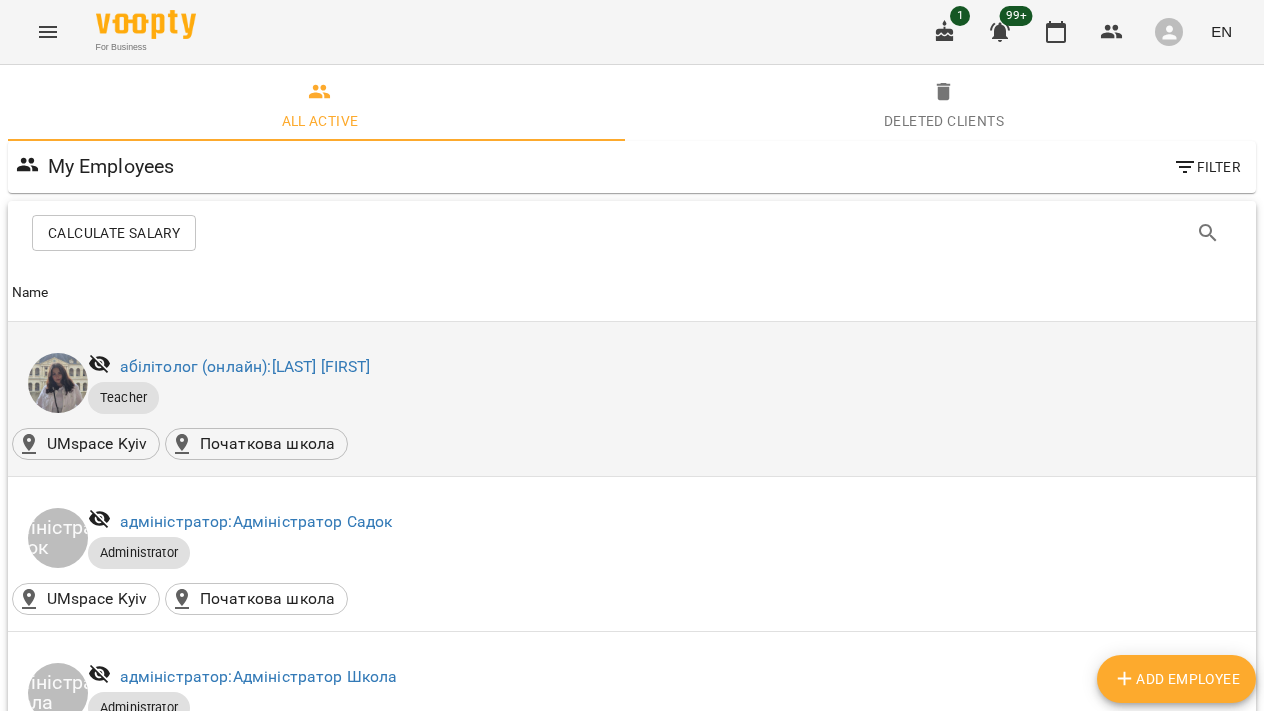 scroll, scrollTop: 0, scrollLeft: 0, axis: both 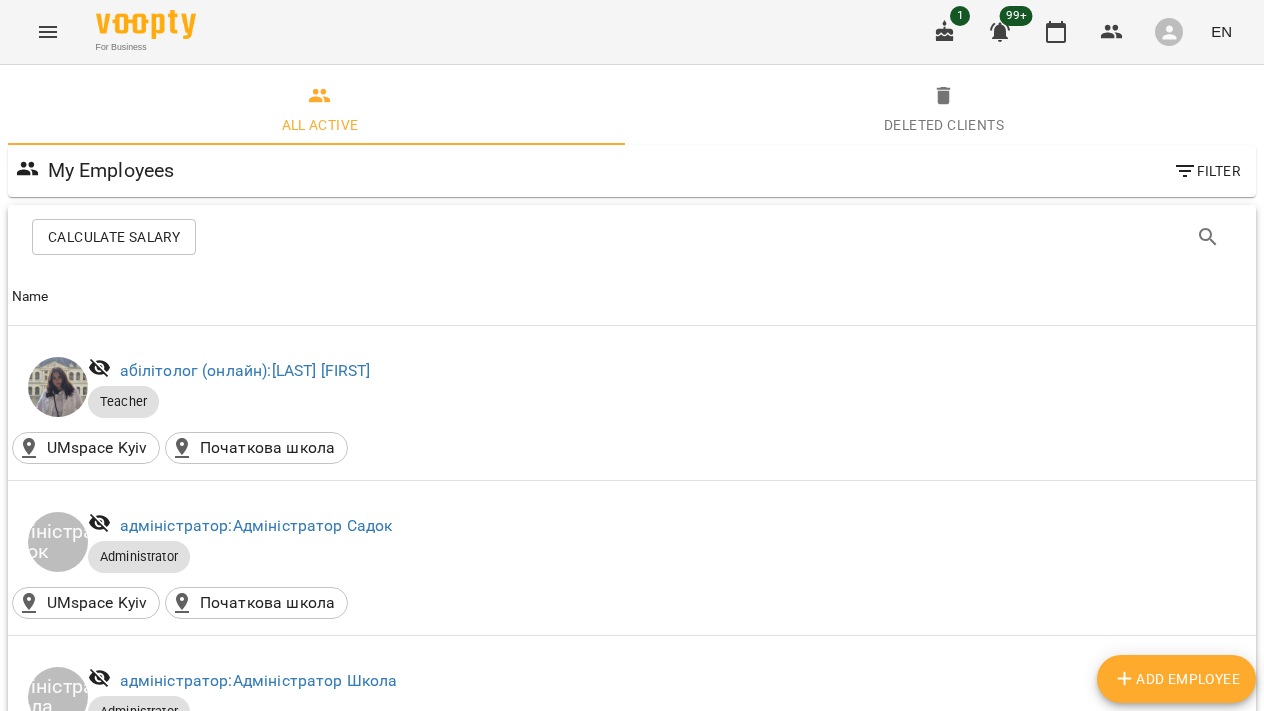 click 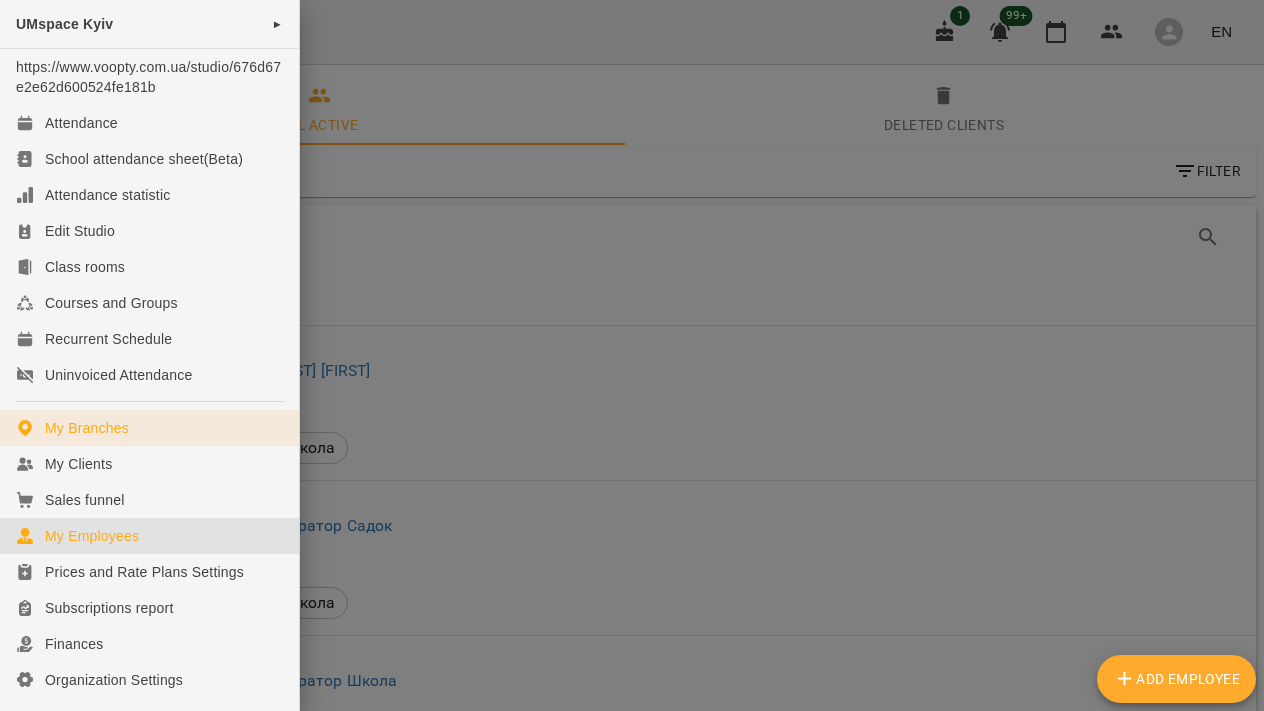 click on "My Branches" at bounding box center [149, 428] 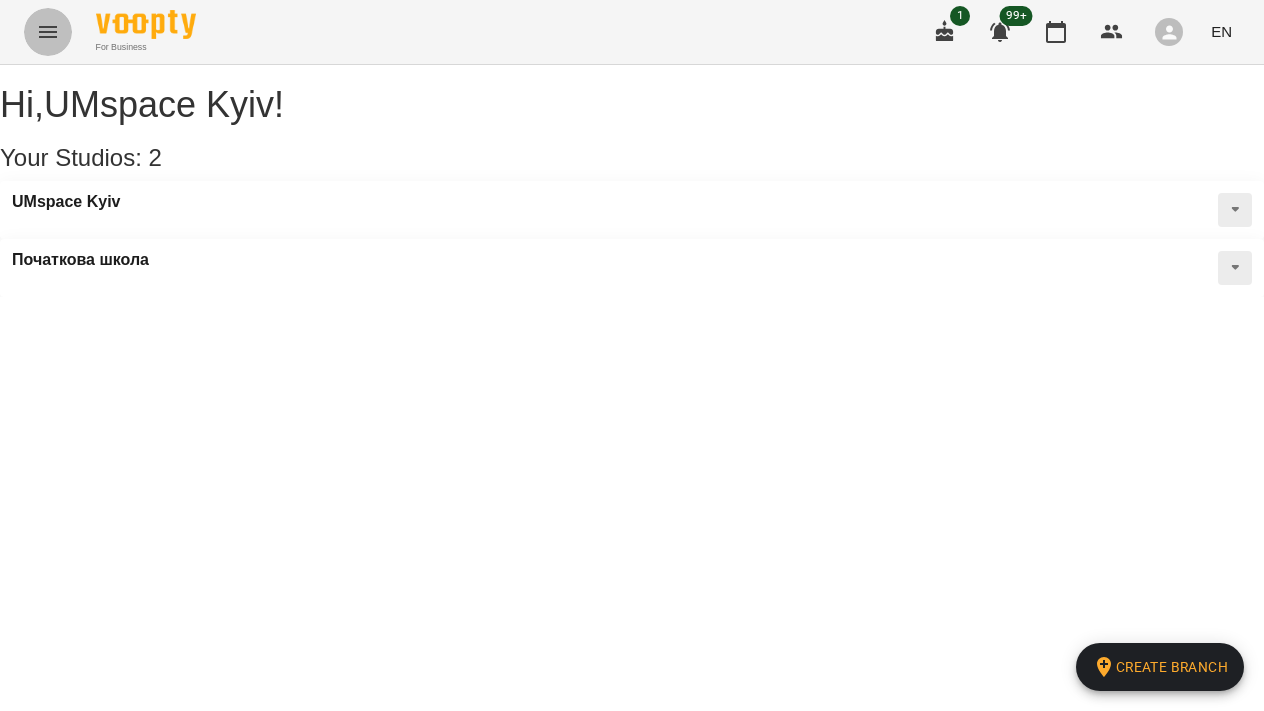 click 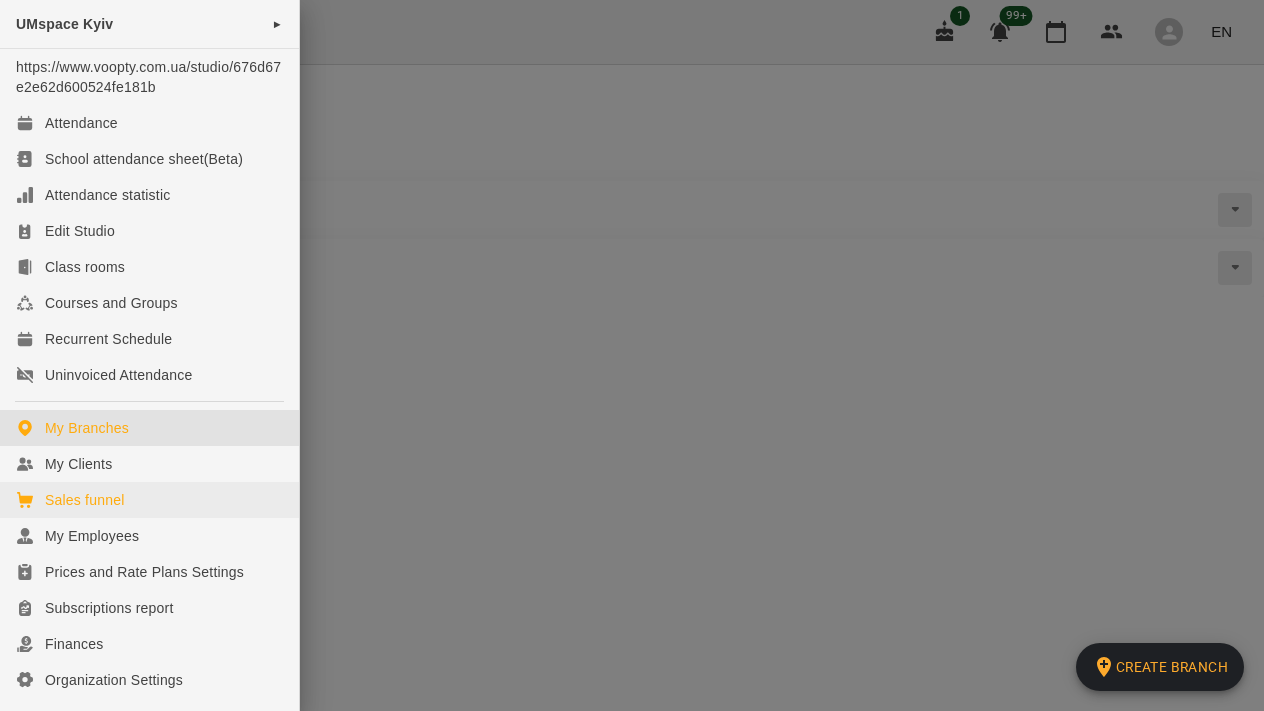 click on "Sales funnel" at bounding box center (149, 500) 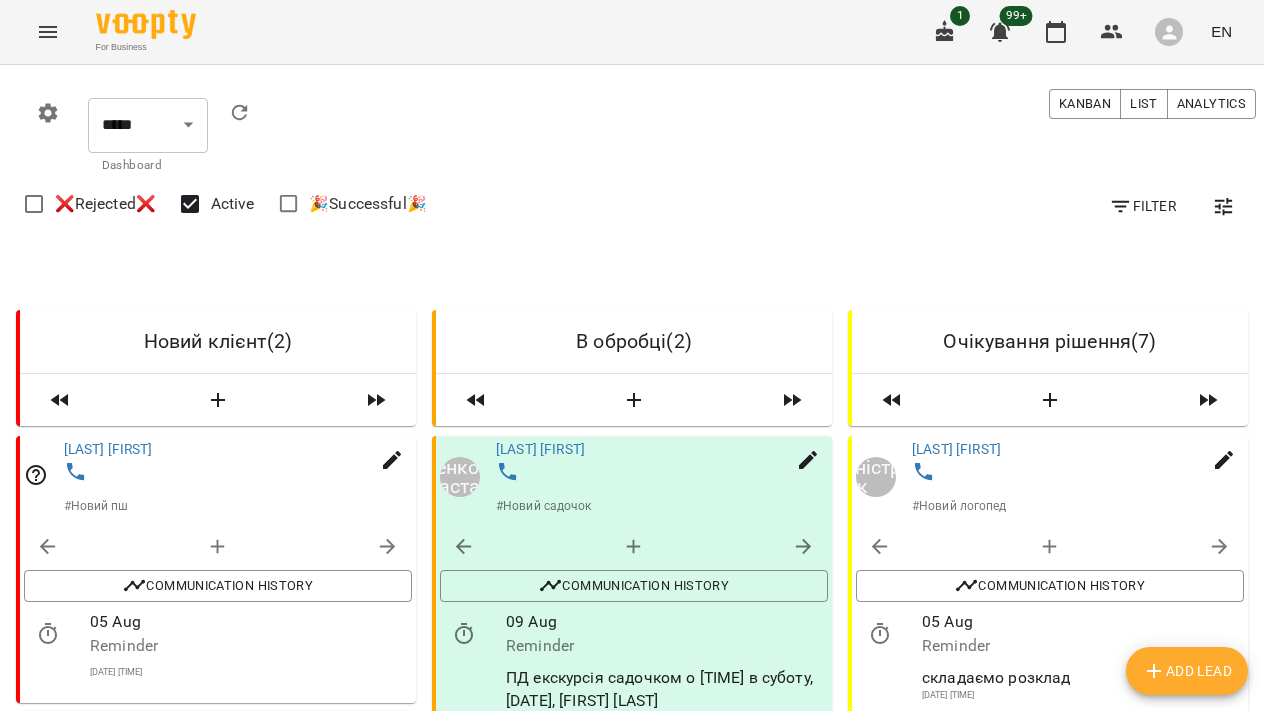 click on "EN" at bounding box center (1221, 31) 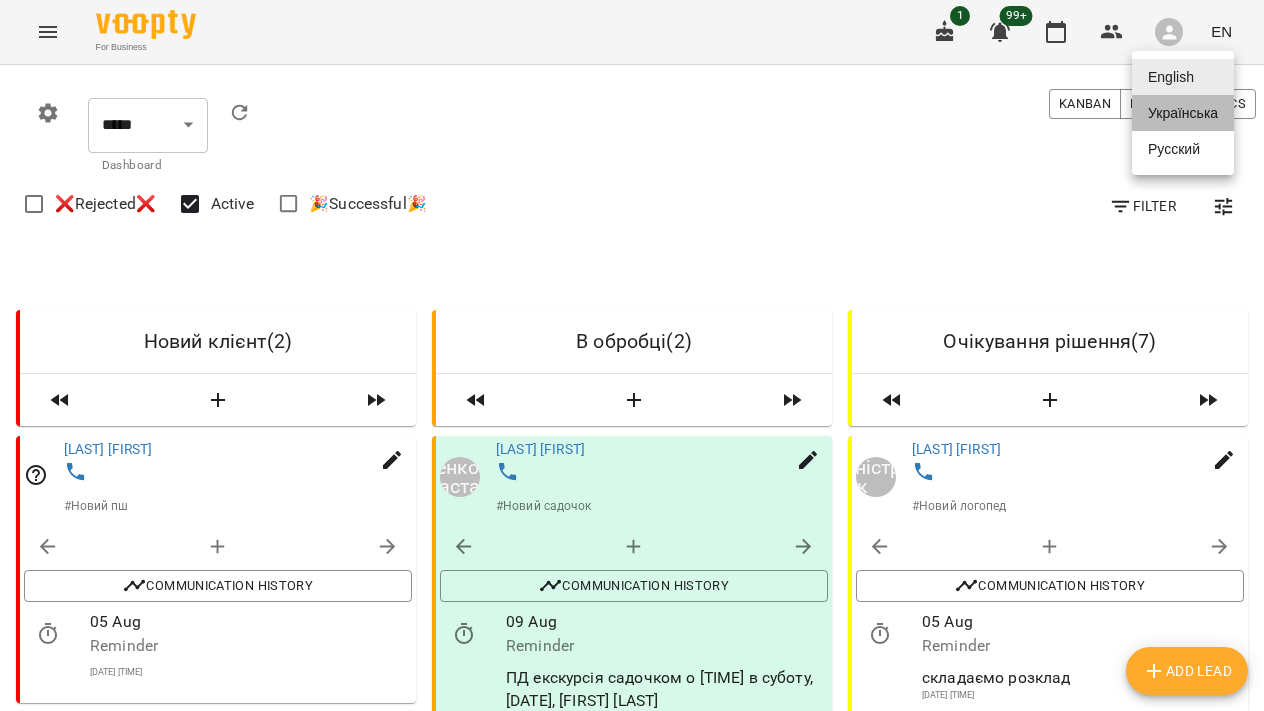 click on "Українська" at bounding box center [1183, 113] 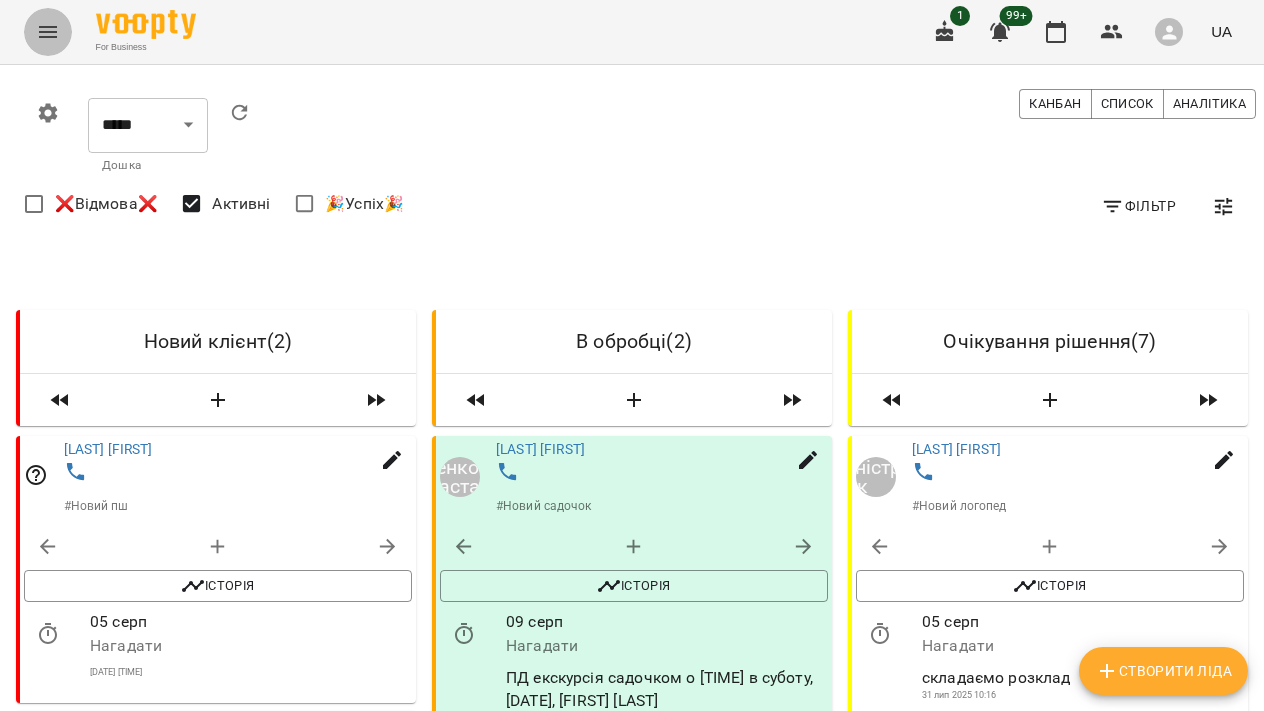 click 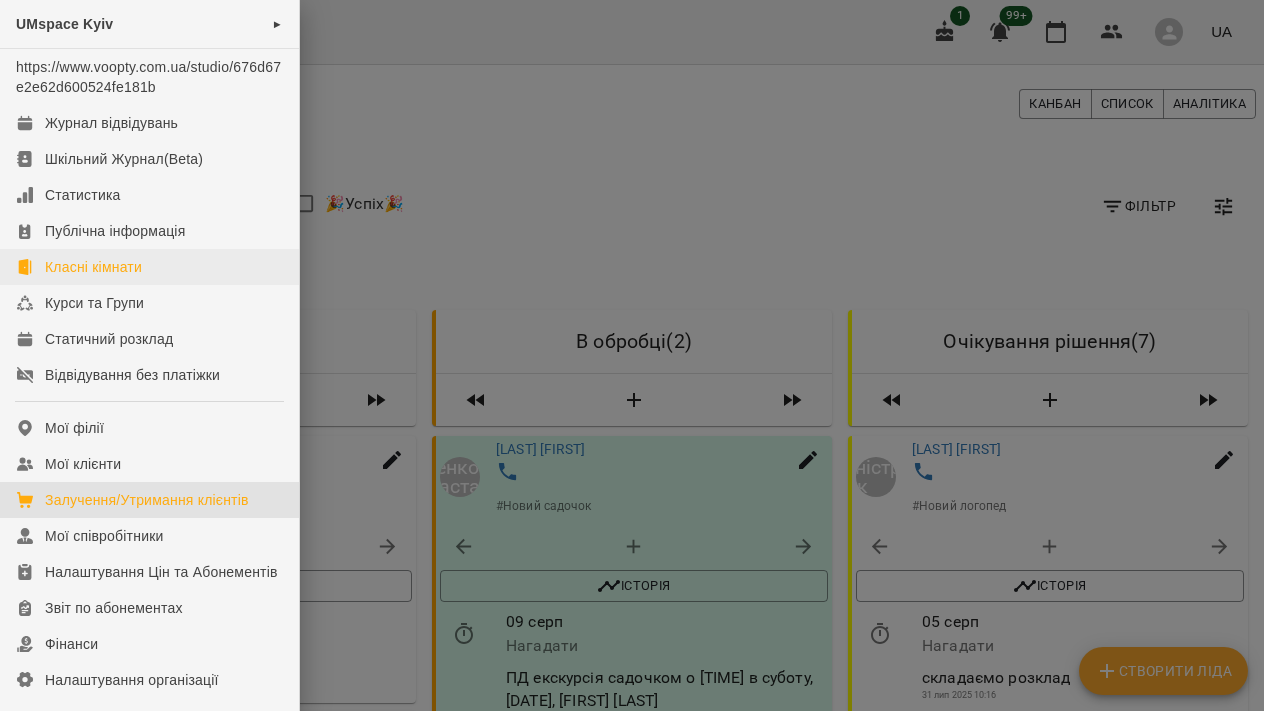 click on "Класні кімнати" at bounding box center (149, 267) 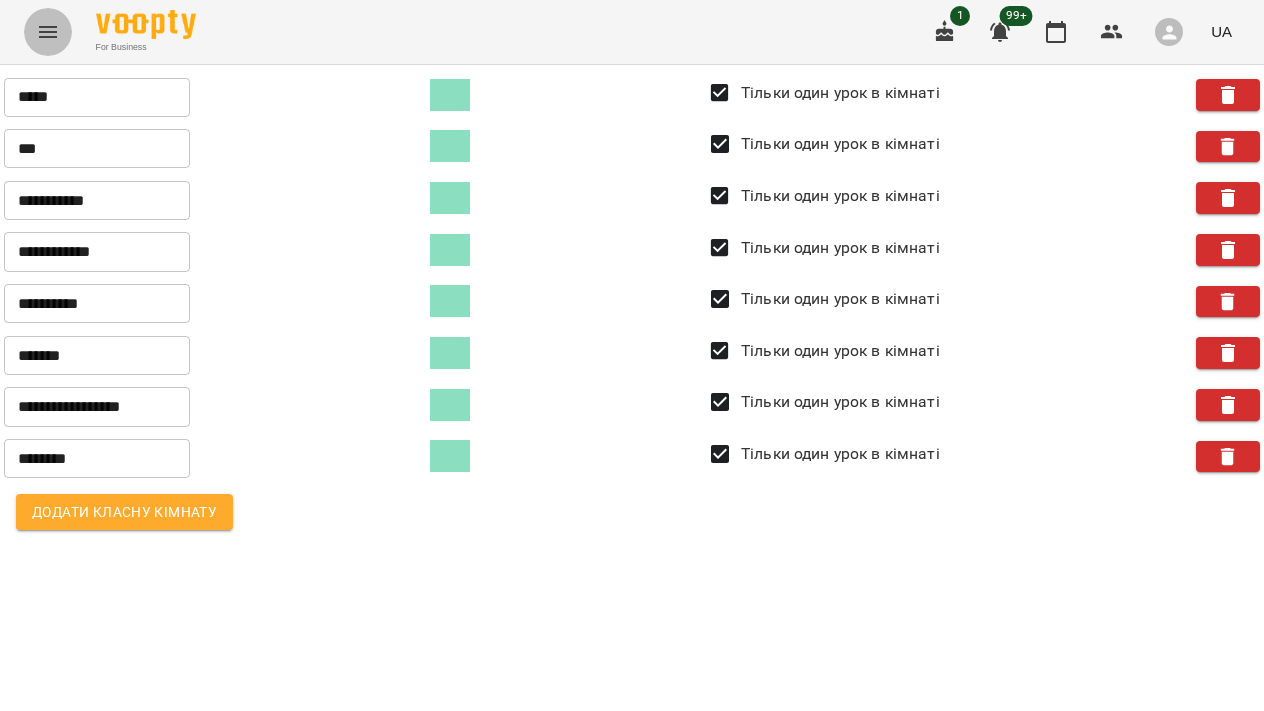 click 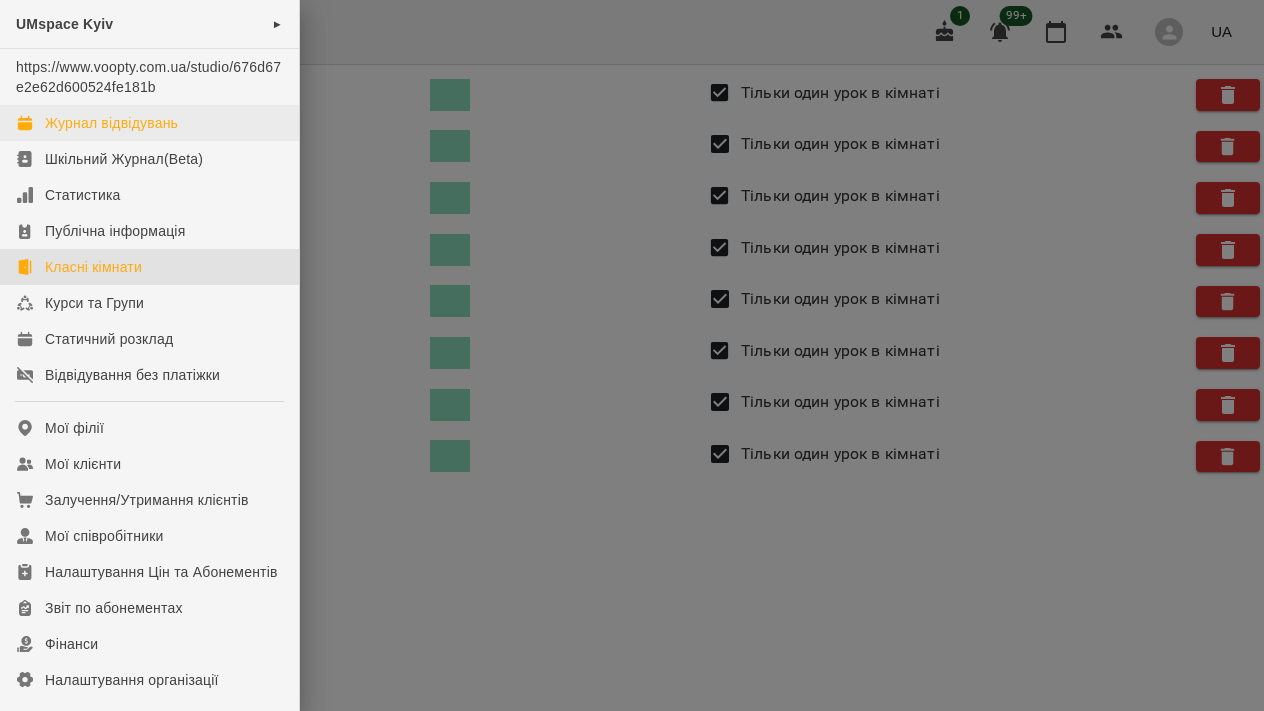 click on "Журнал відвідувань" at bounding box center (111, 123) 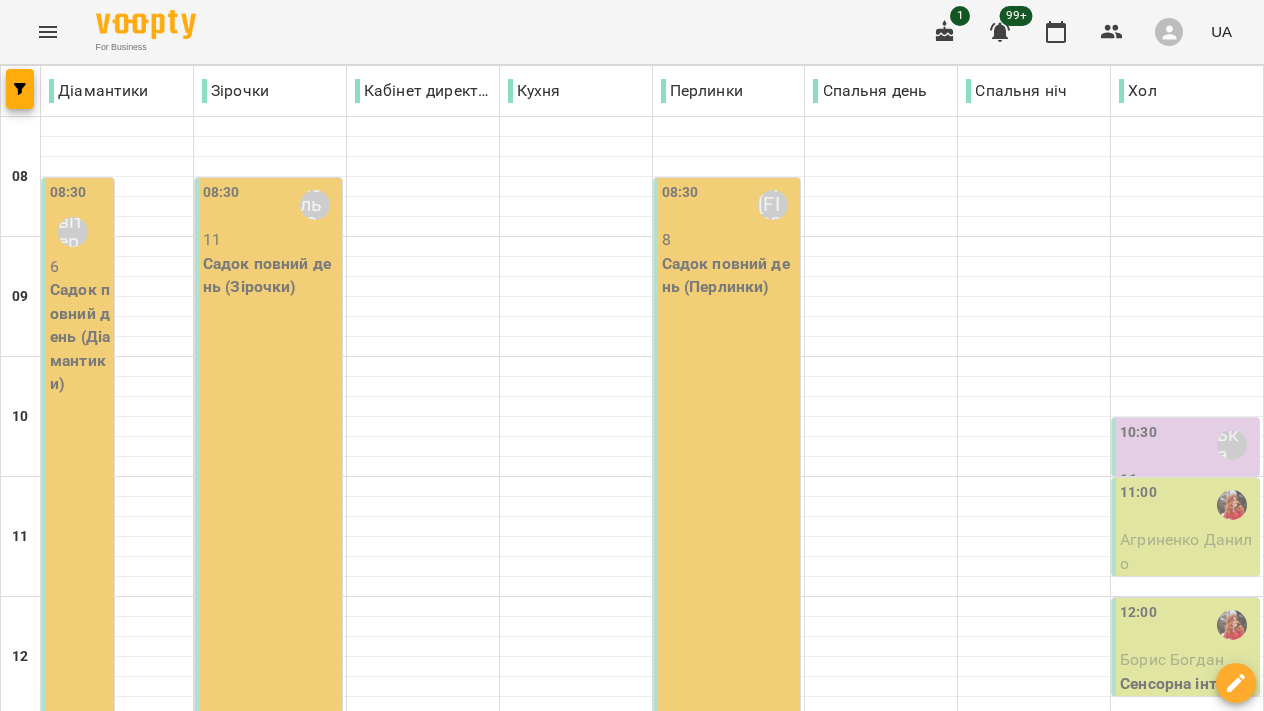 click on "ср" at bounding box center [554, 1703] 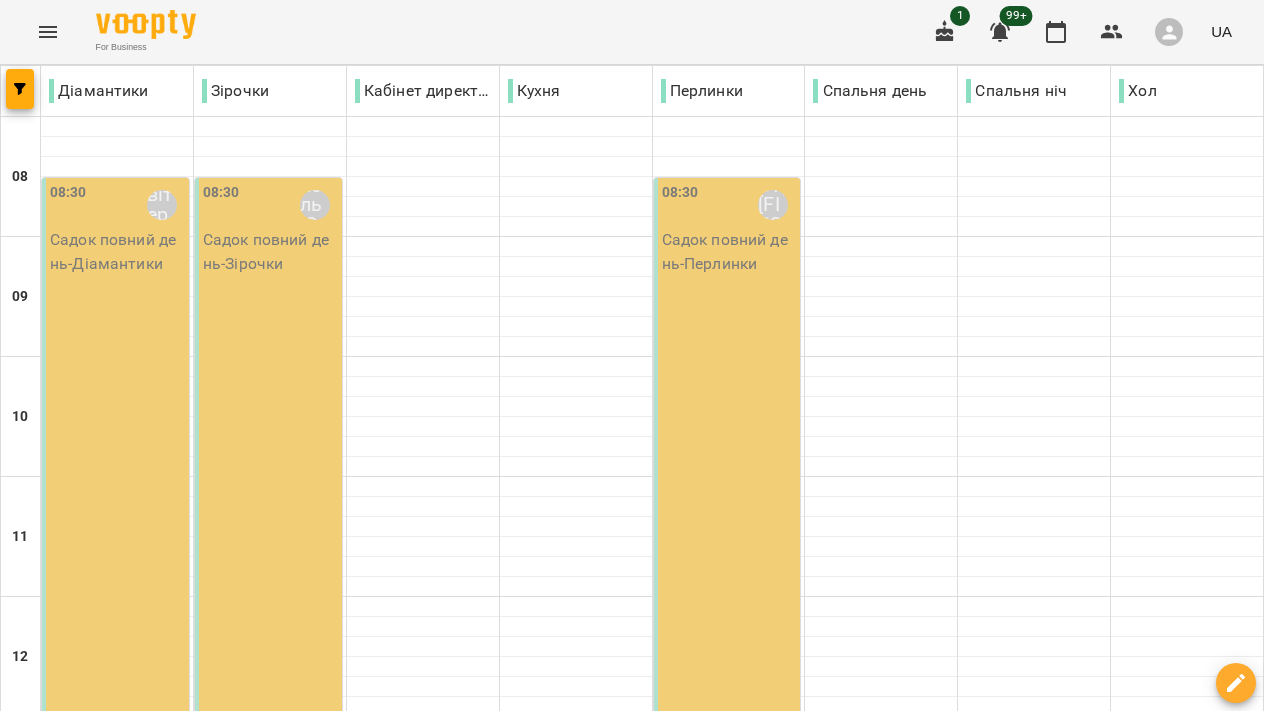 click on "пн 04 серп вт 05 серп ср 06 серп чт 07 серп пт 08 серп сб 09 серп нд 10 серп" at bounding box center (632, 1709) 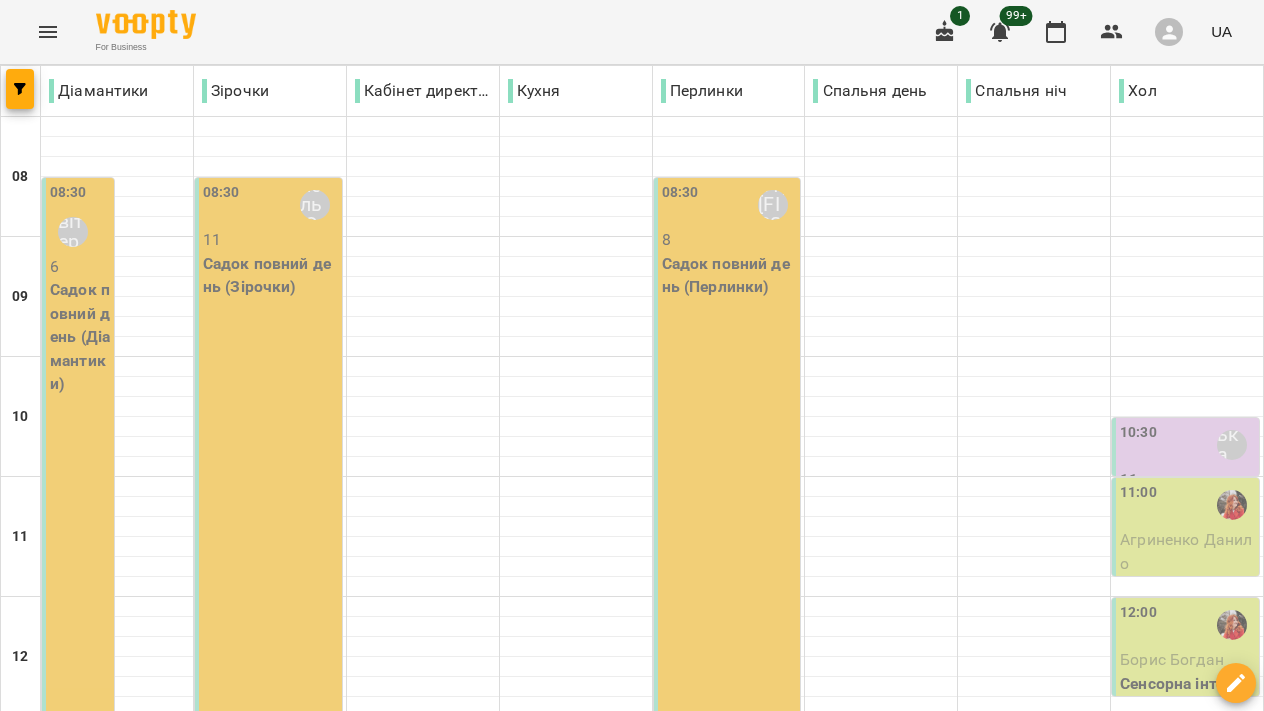 click on "[TIME] [LAST] [FIRST]" at bounding box center [1187, 445] 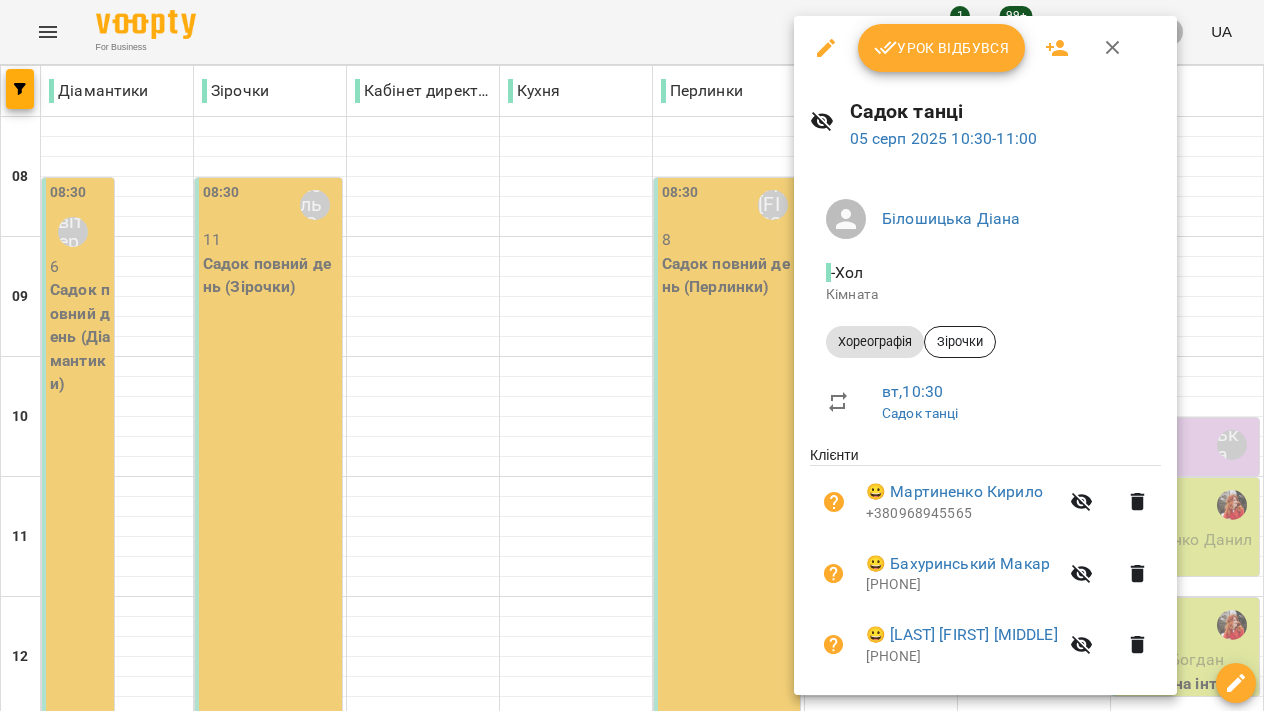 click 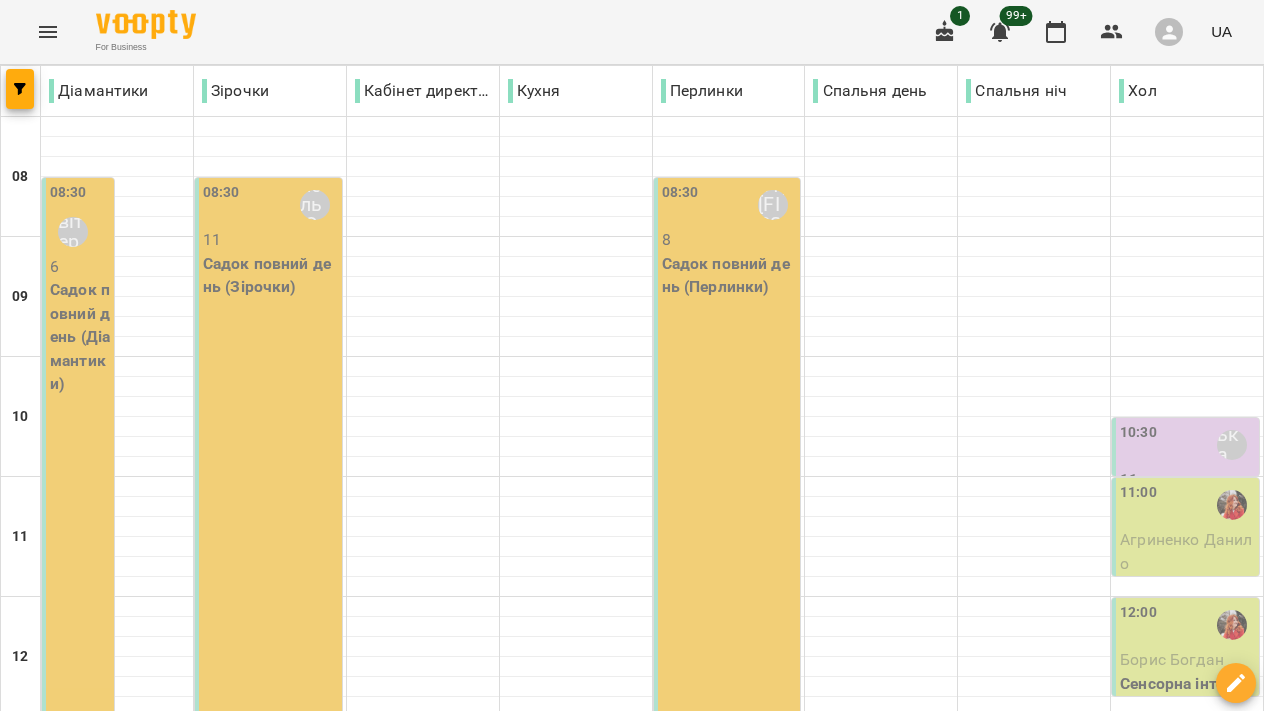click on "11:00" at bounding box center (1187, 505) 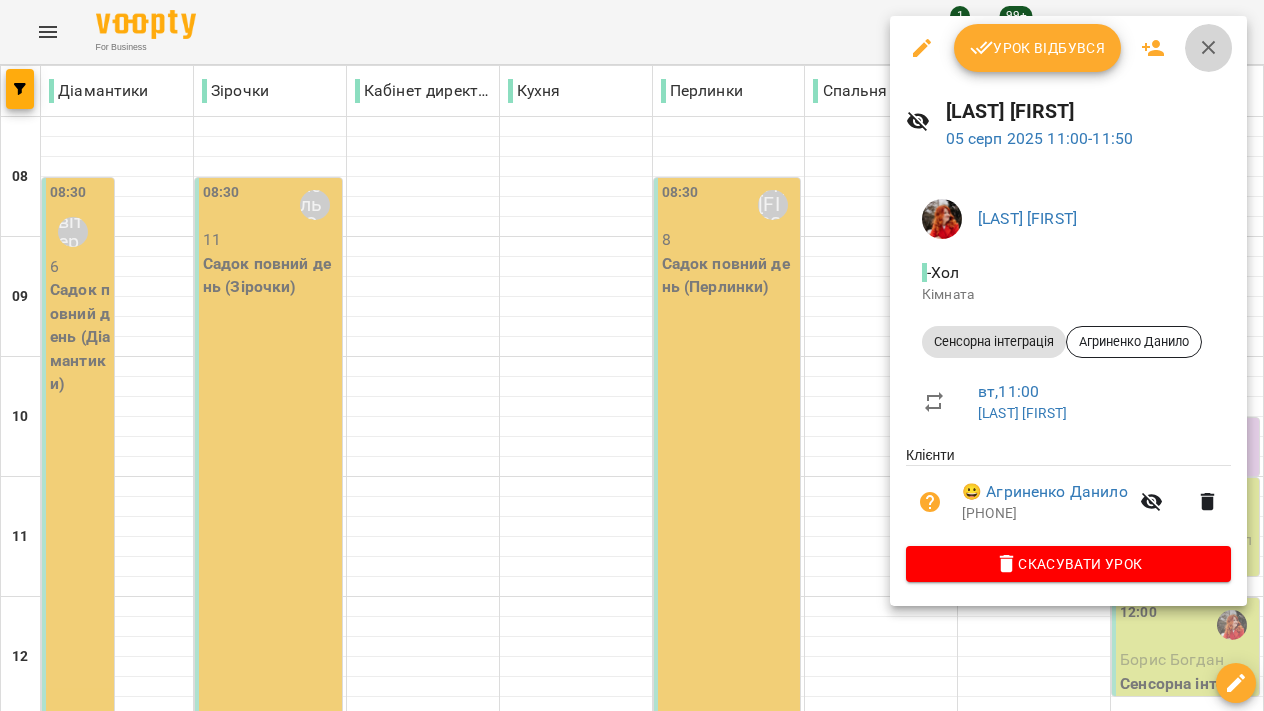 click 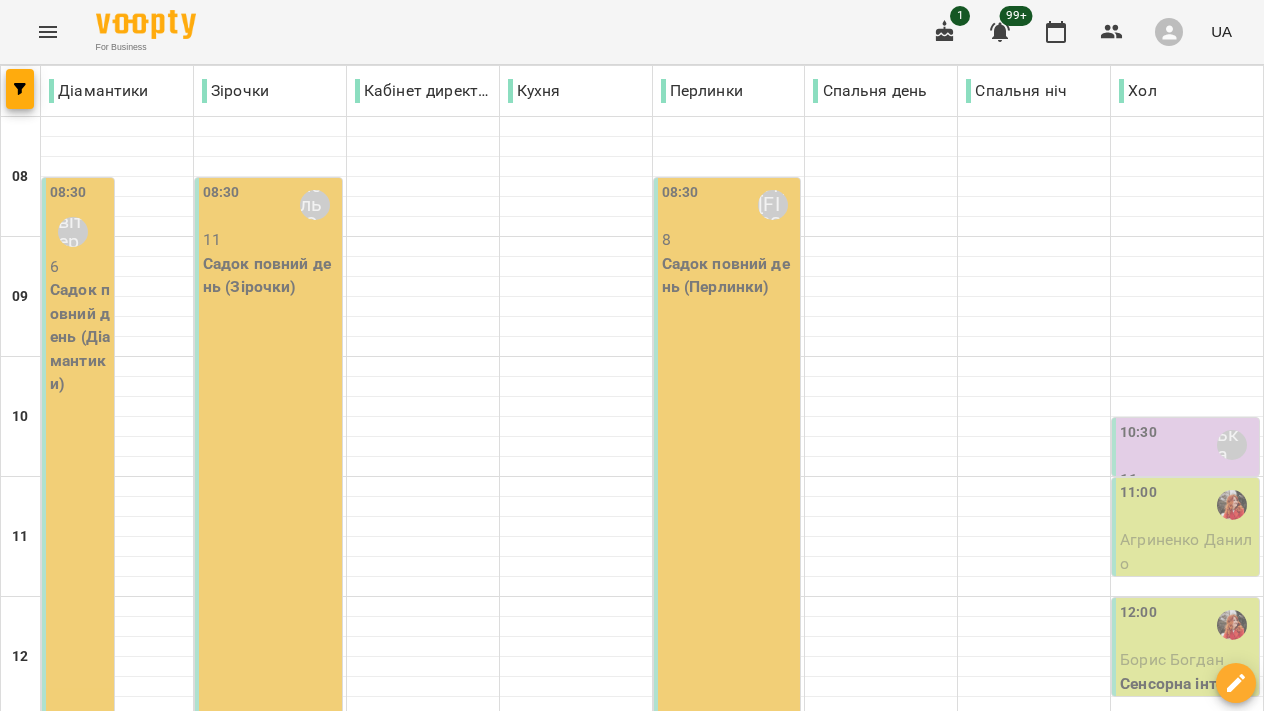click on "[TIME] [LAST] [FIRST] [AGE] Садок повний день (Перлинки)" at bounding box center [727, 477] 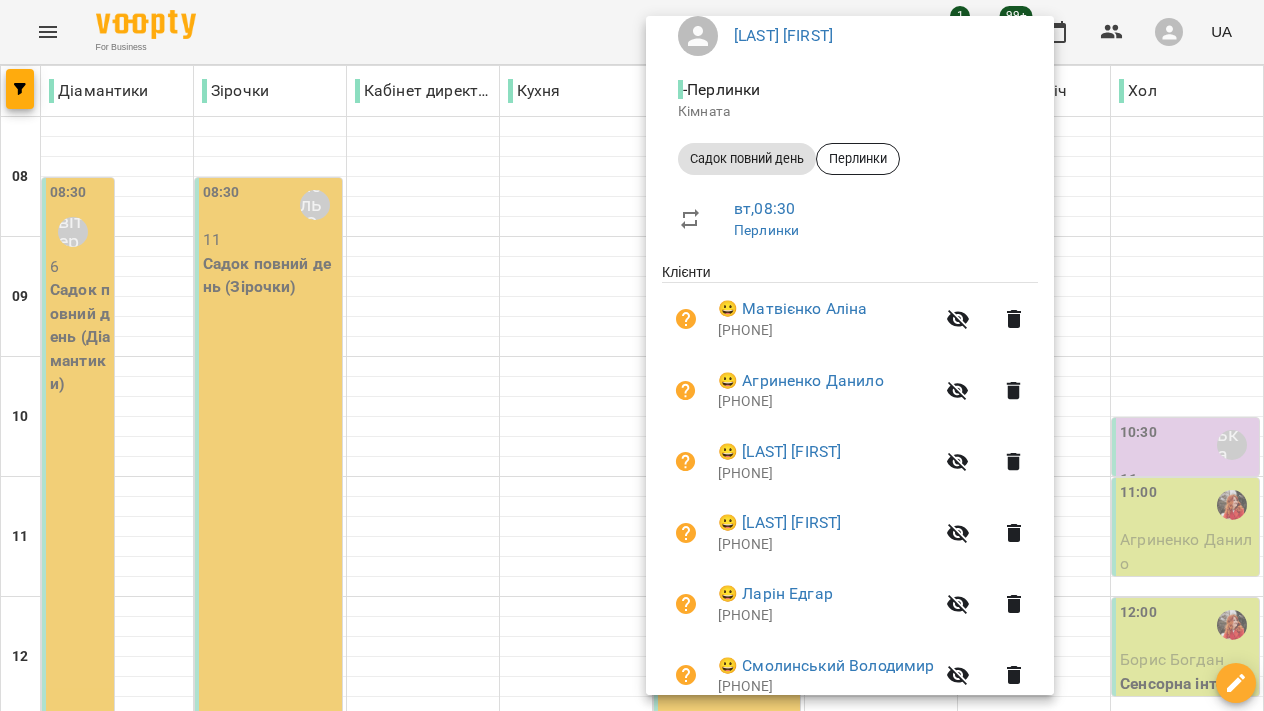scroll, scrollTop: 0, scrollLeft: 0, axis: both 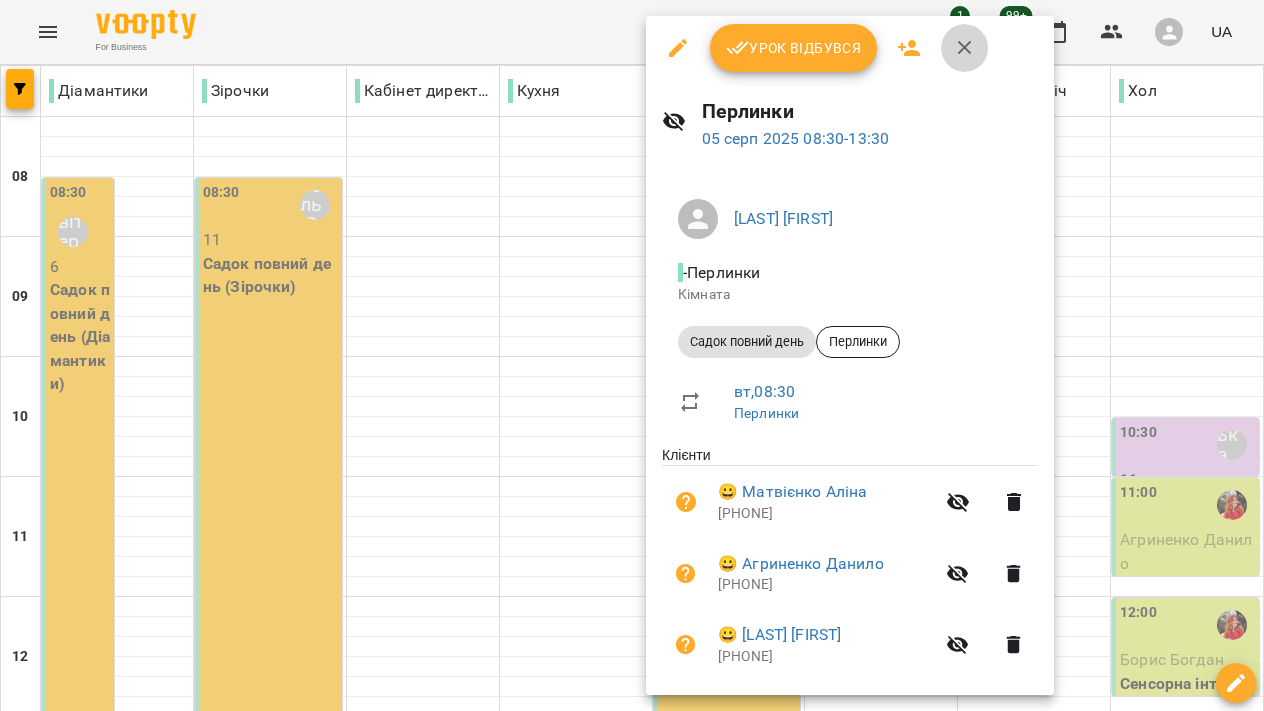 click 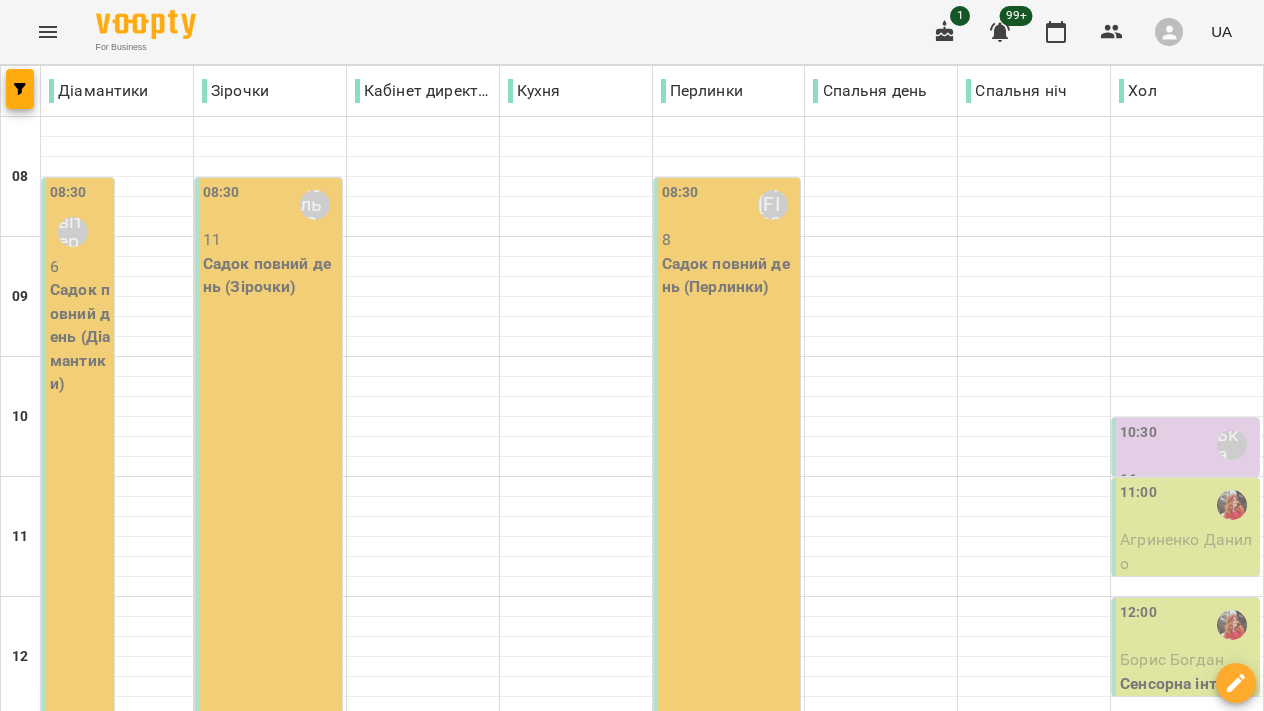 click on "[TIME] [LAST] [FIRST] [AGE] Садок повний день (Зірочки)" at bounding box center (268, 477) 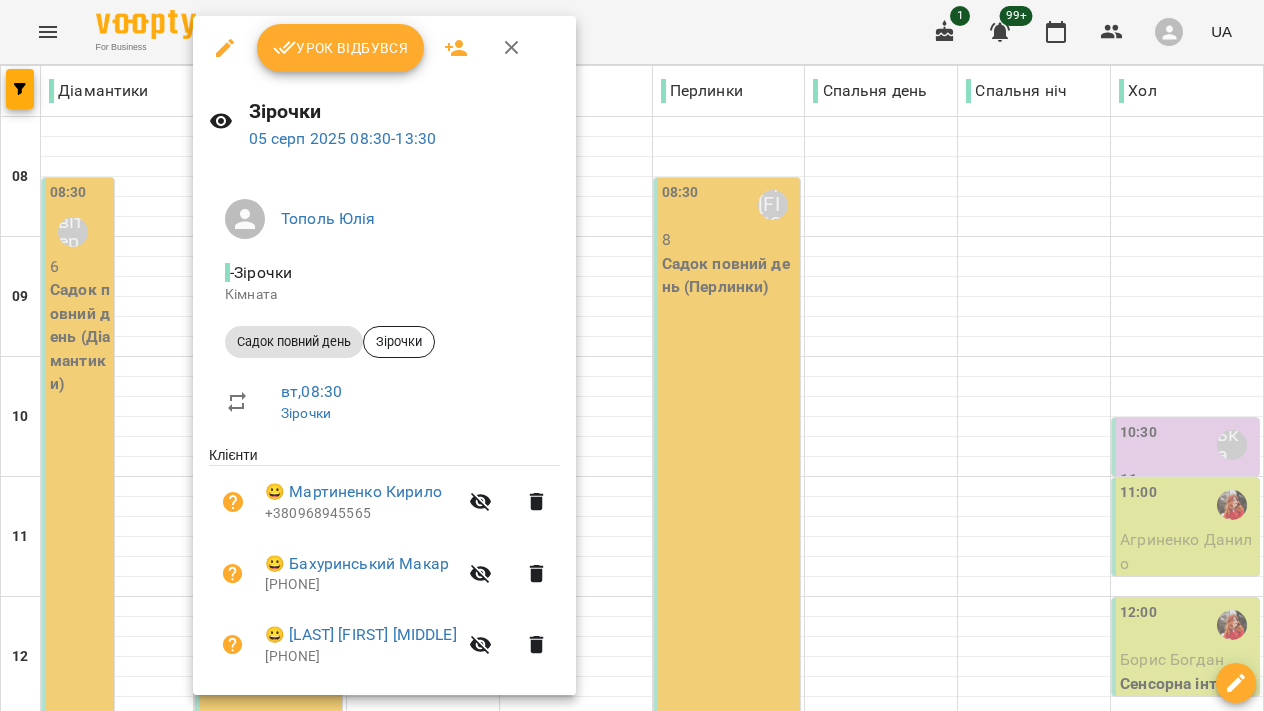 click 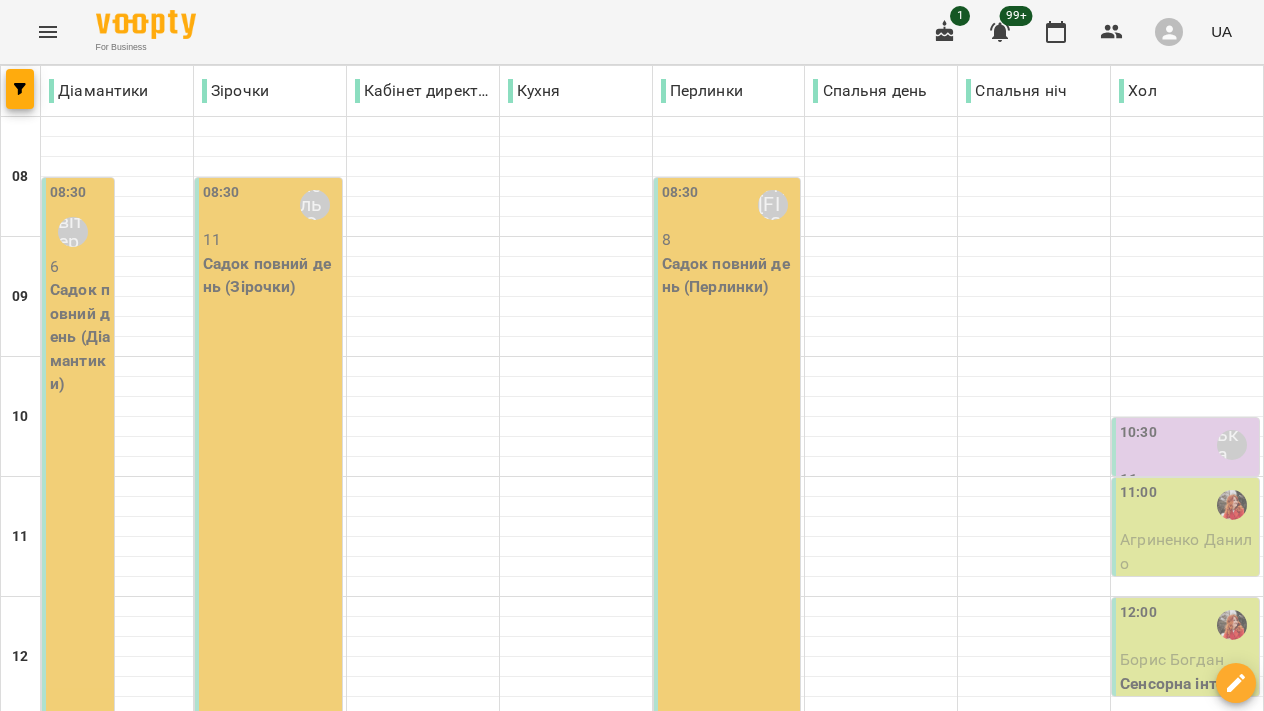click on "Садок повний день (Діамантики)" at bounding box center [80, 337] 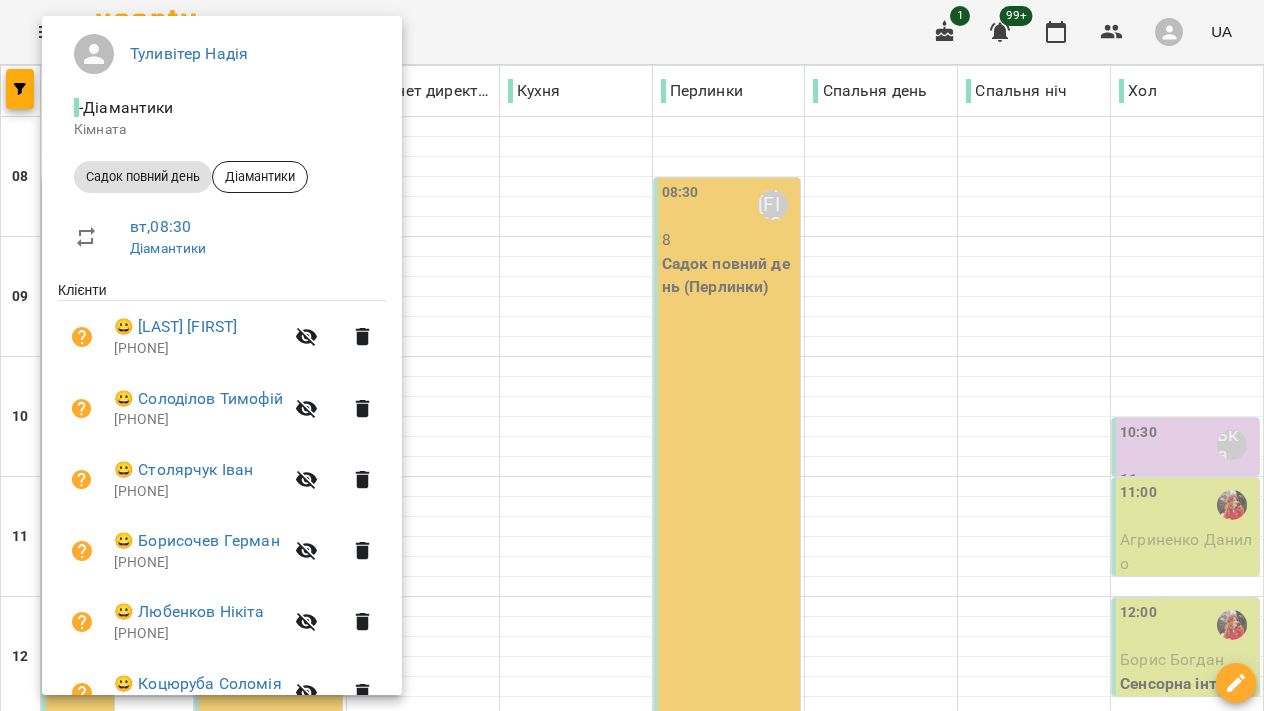 scroll, scrollTop: 0, scrollLeft: 0, axis: both 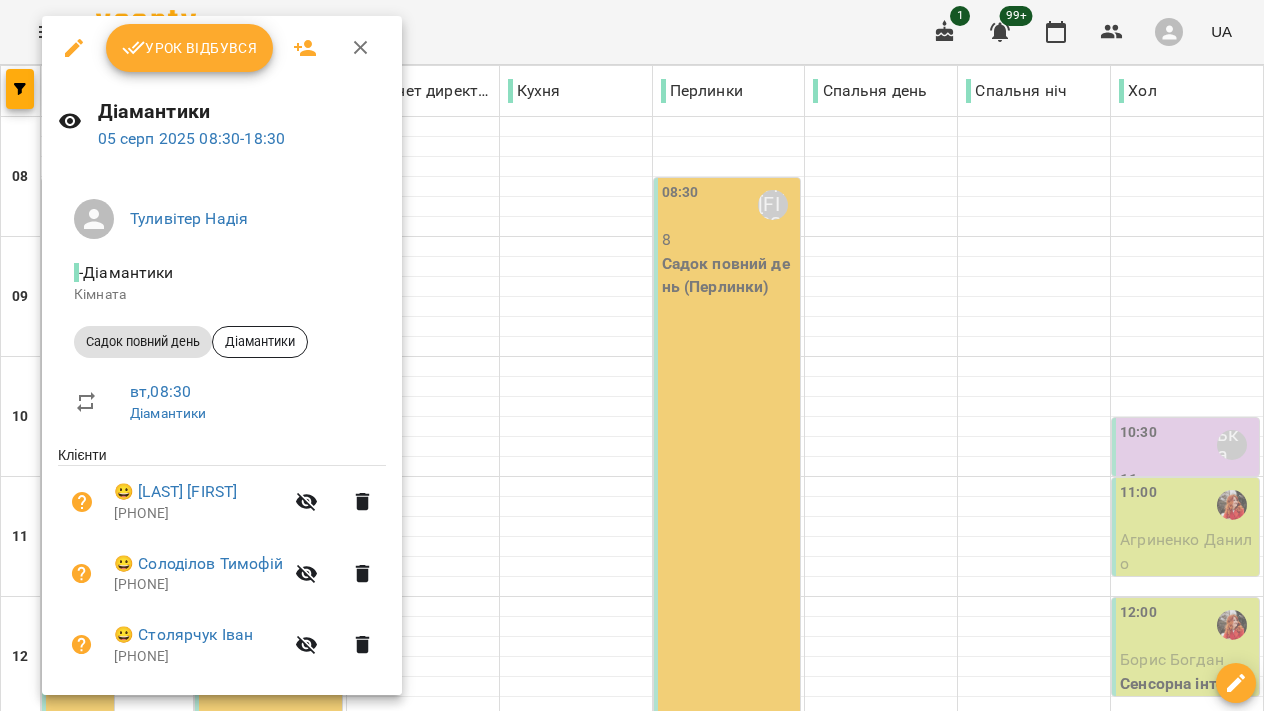 click 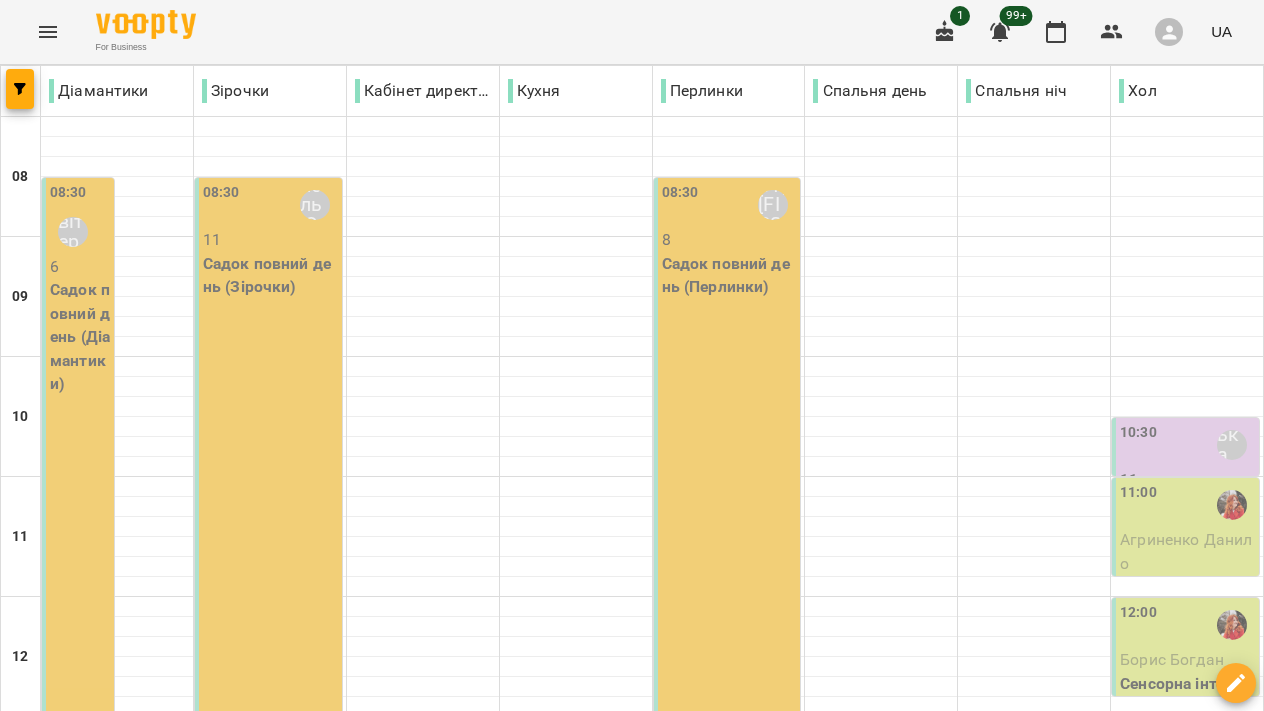 click on "10:30" at bounding box center (1138, 433) 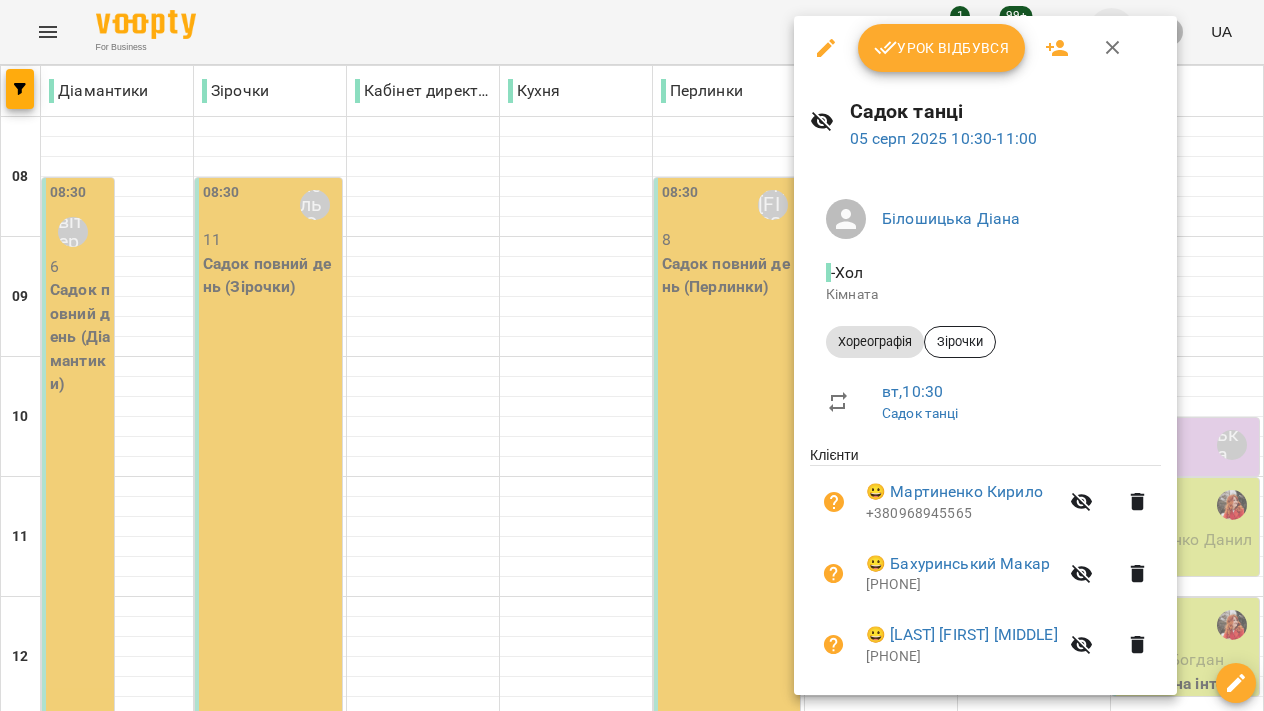 click 